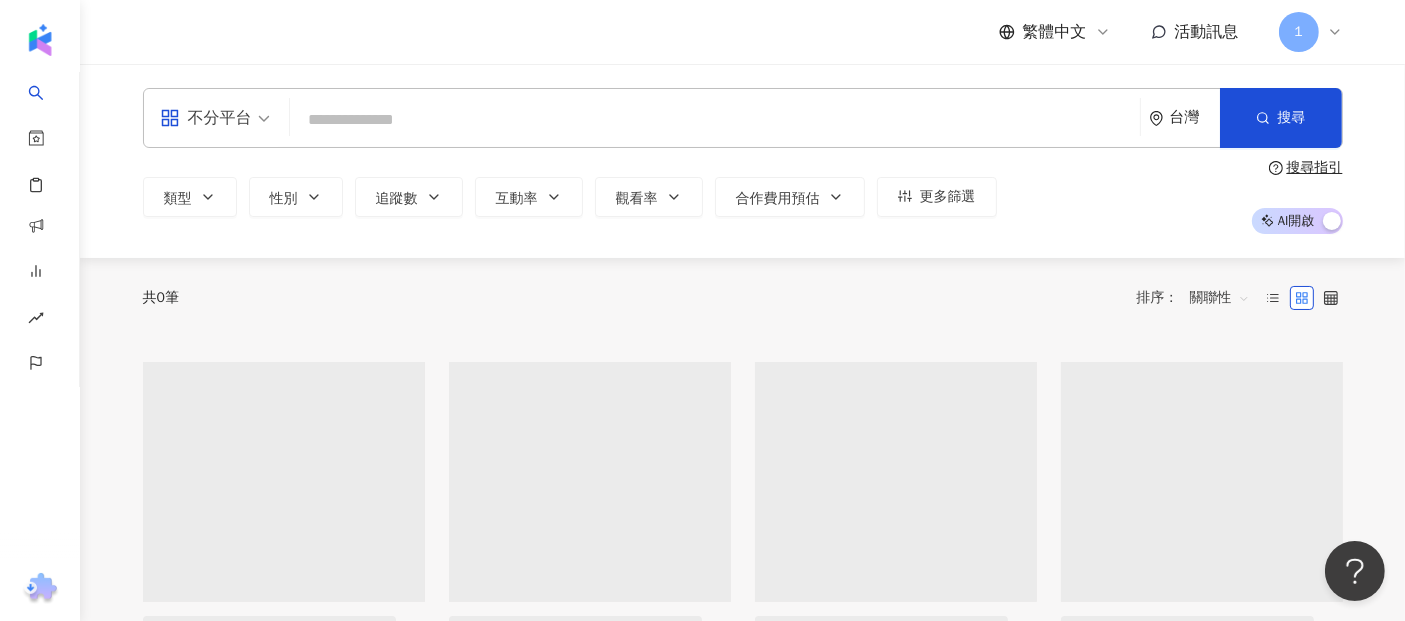 scroll, scrollTop: 0, scrollLeft: 0, axis: both 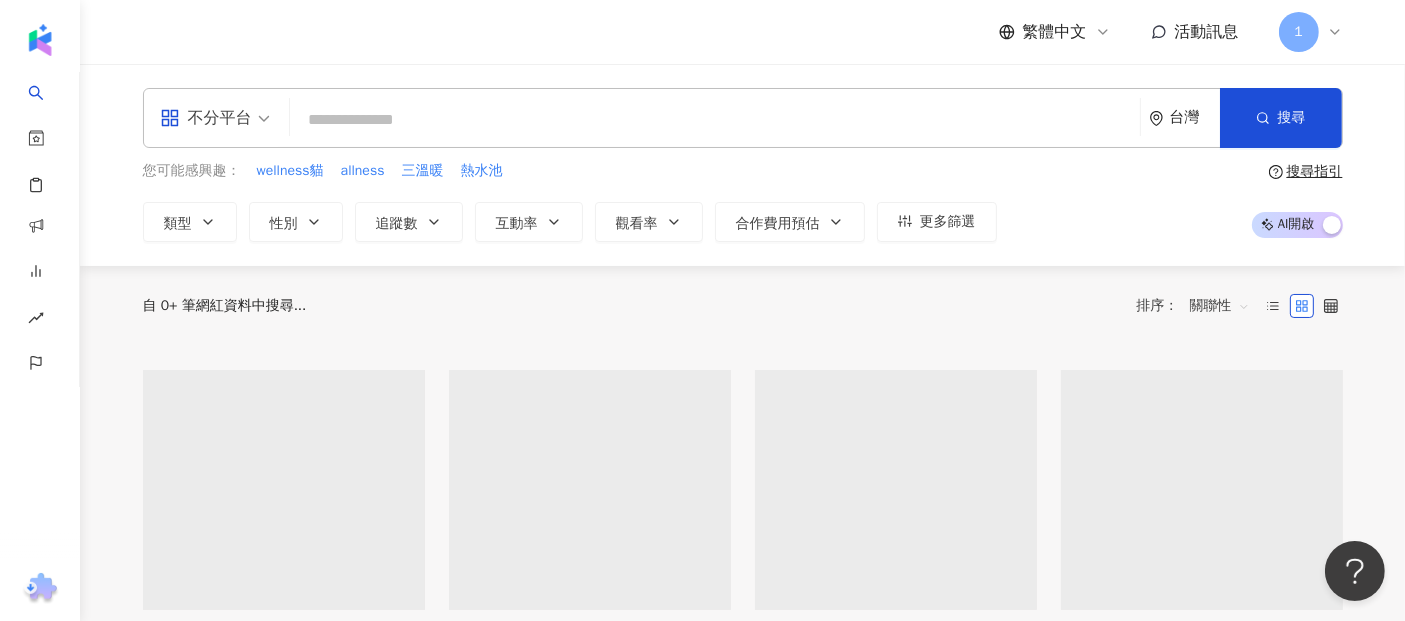 click on "台灣" at bounding box center (1195, 117) 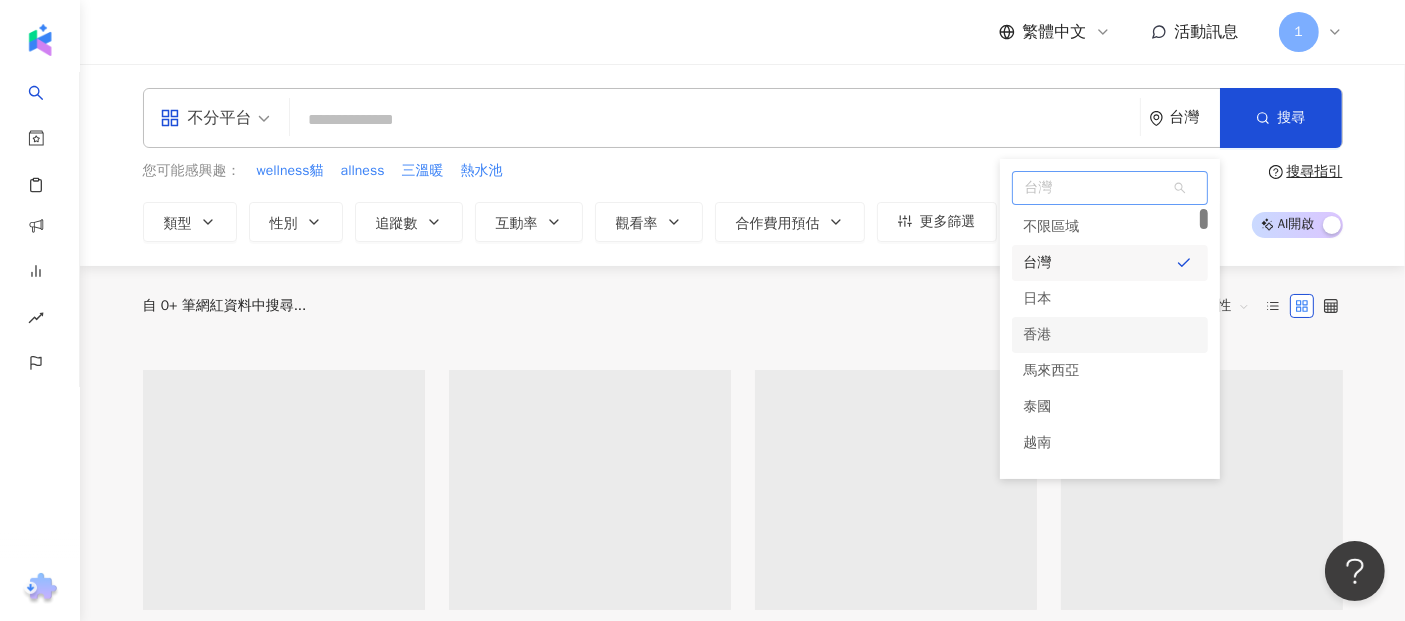 click on "香港" at bounding box center [1110, 335] 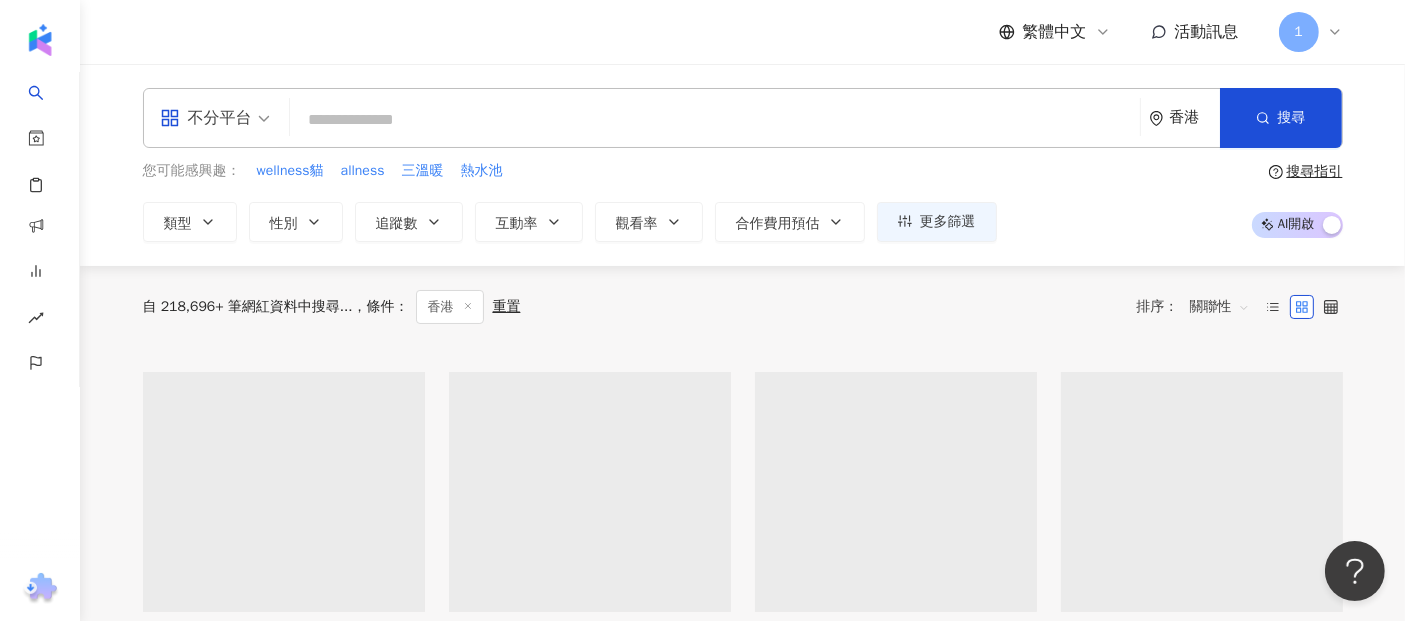 click at bounding box center (715, 120) 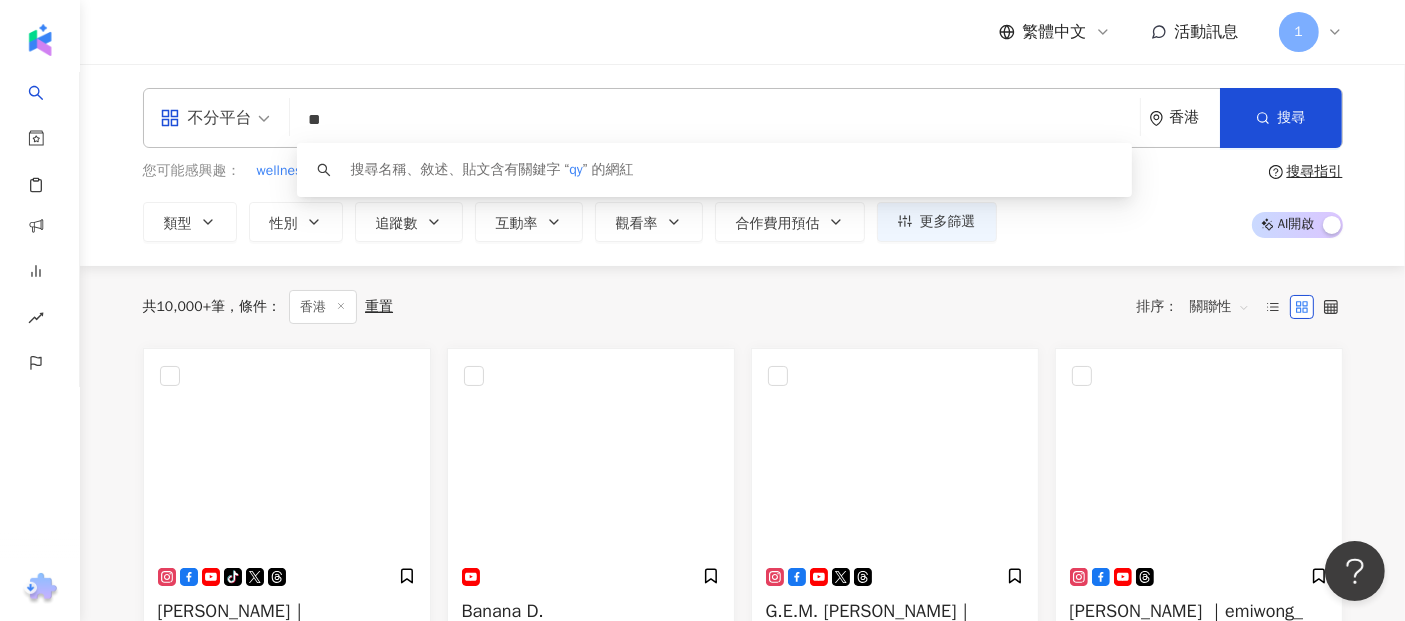 type on "*" 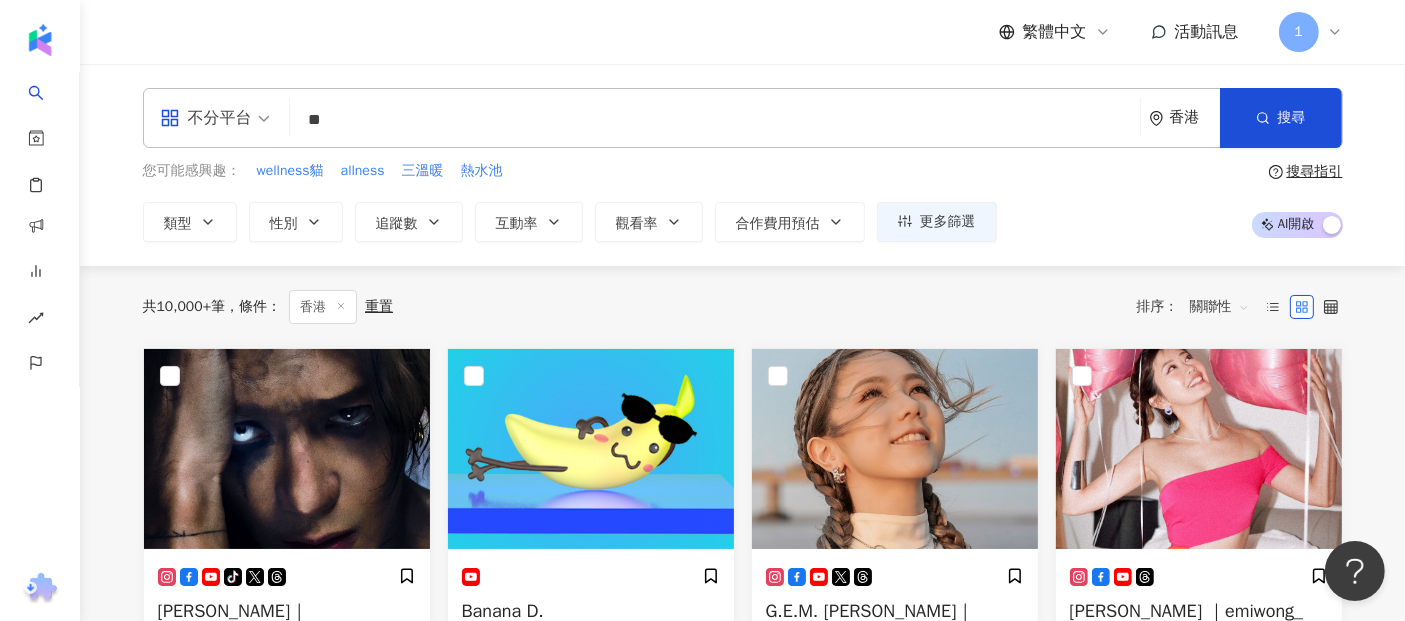 type on "*" 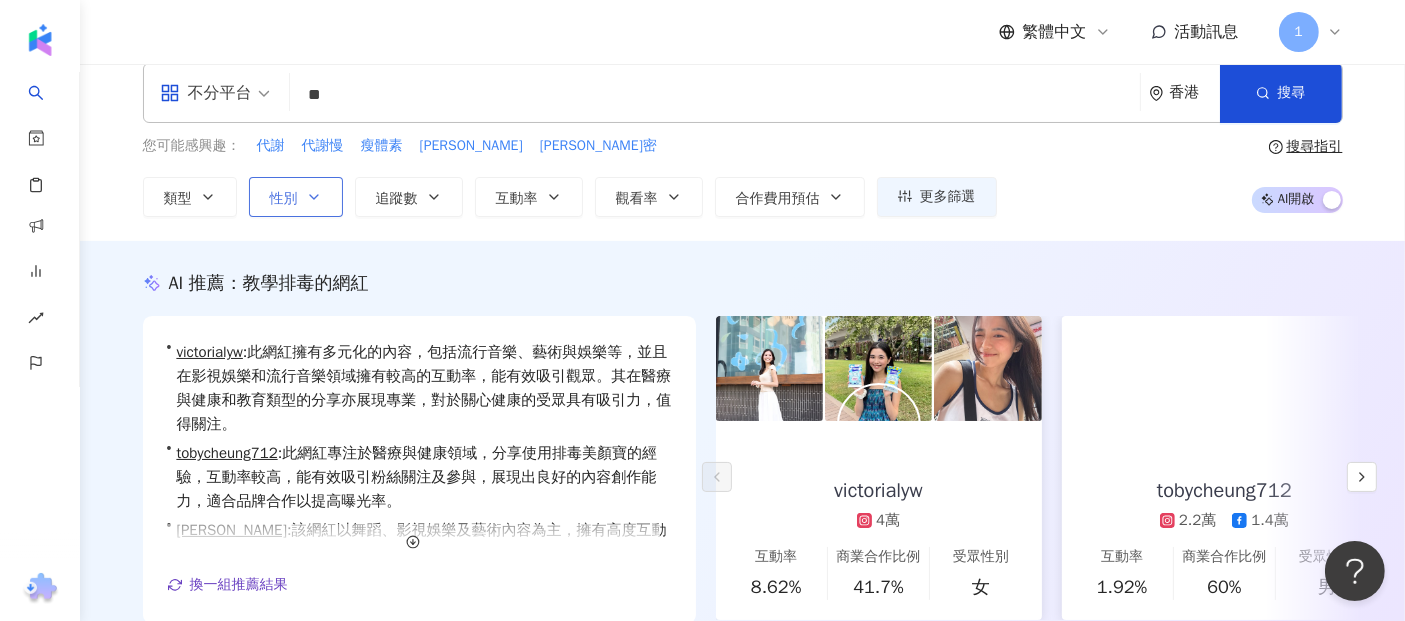 scroll, scrollTop: 10, scrollLeft: 0, axis: vertical 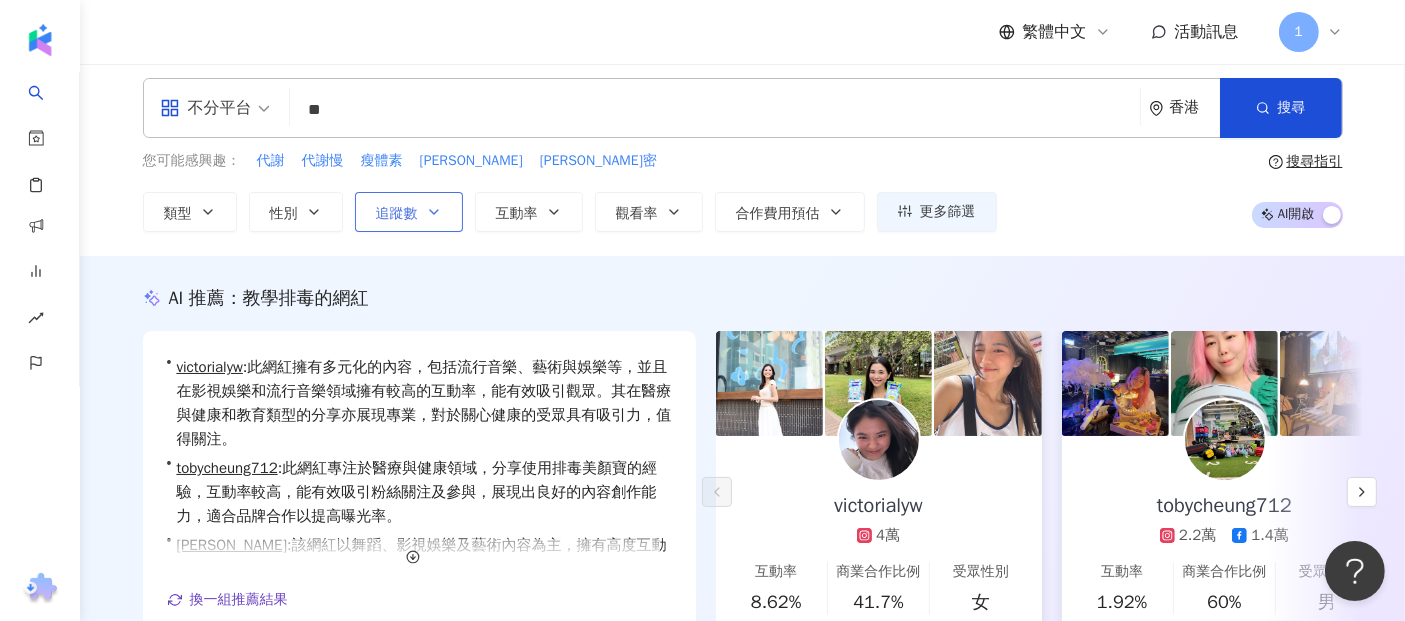 type on "**" 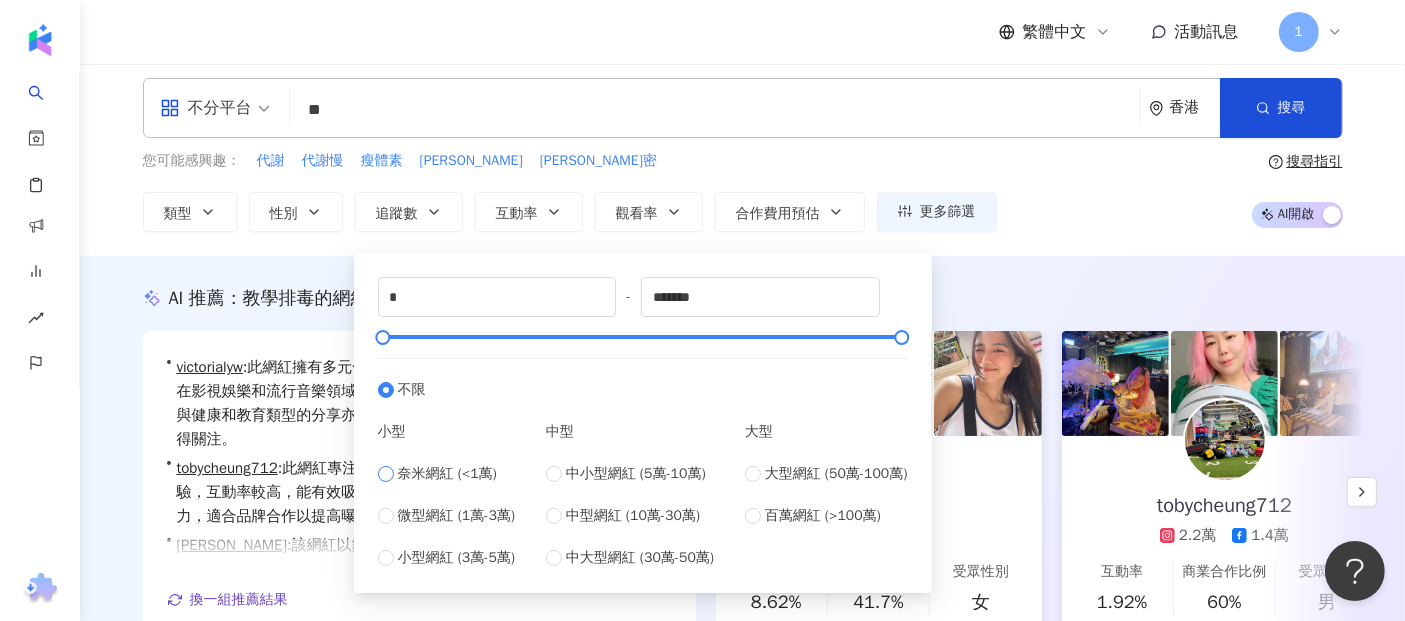 click on "奈米網紅 (<1萬)" at bounding box center (447, 474) 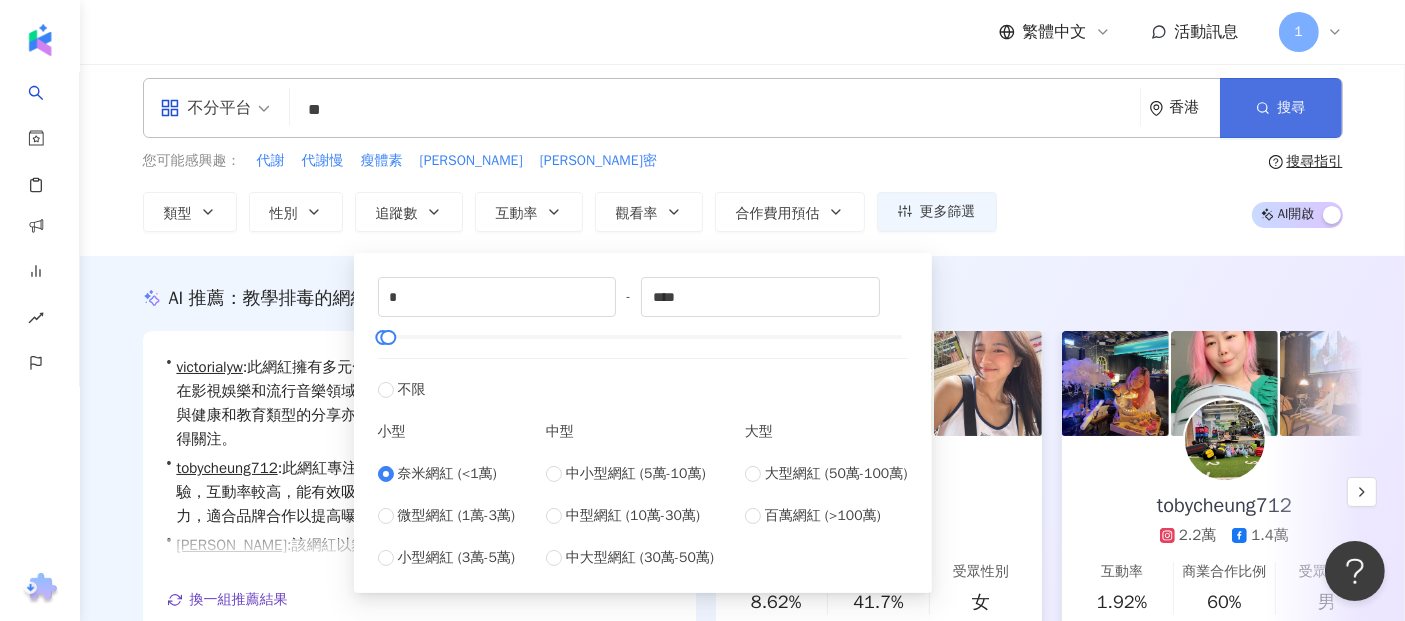 click on "搜尋" at bounding box center [1281, 108] 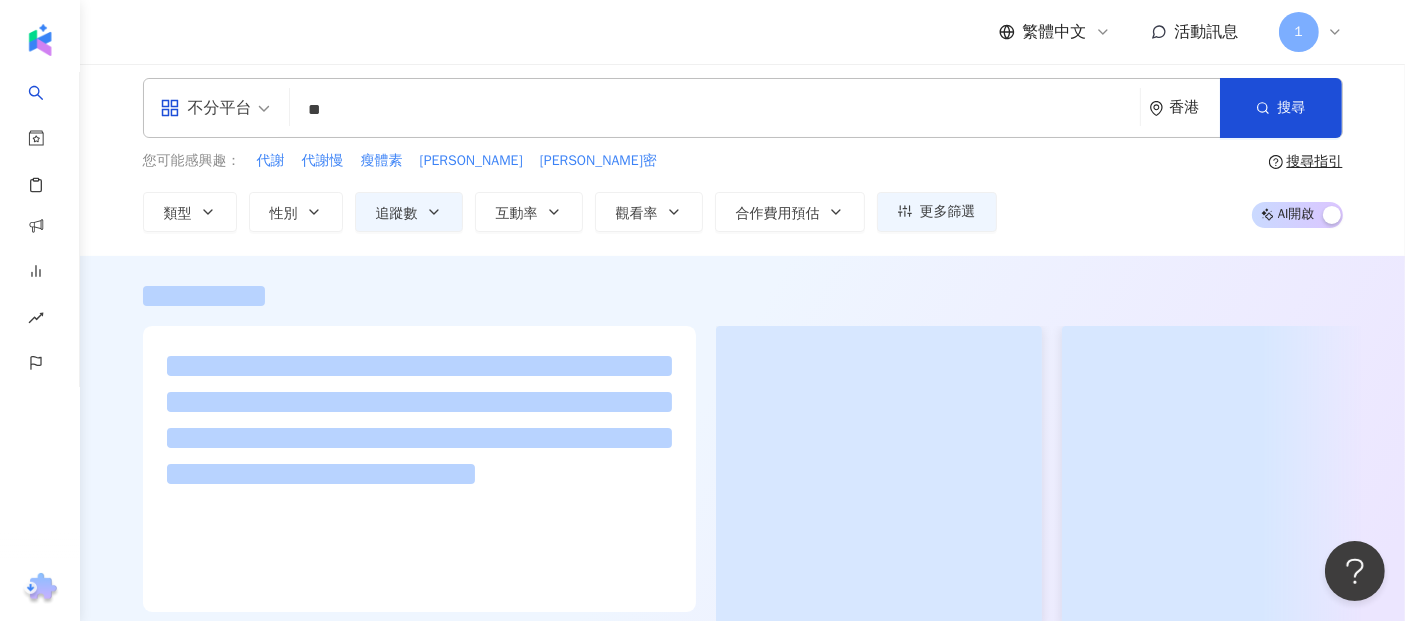 scroll, scrollTop: 0, scrollLeft: 0, axis: both 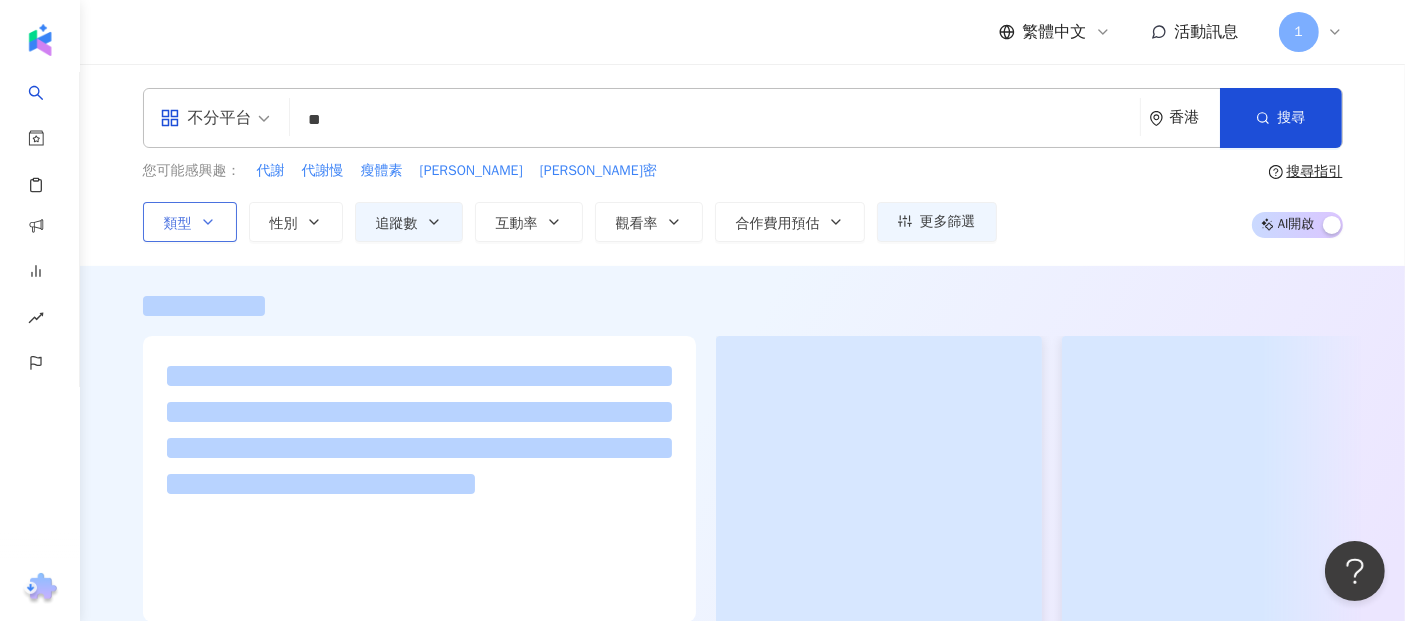 click on "類型" at bounding box center (190, 222) 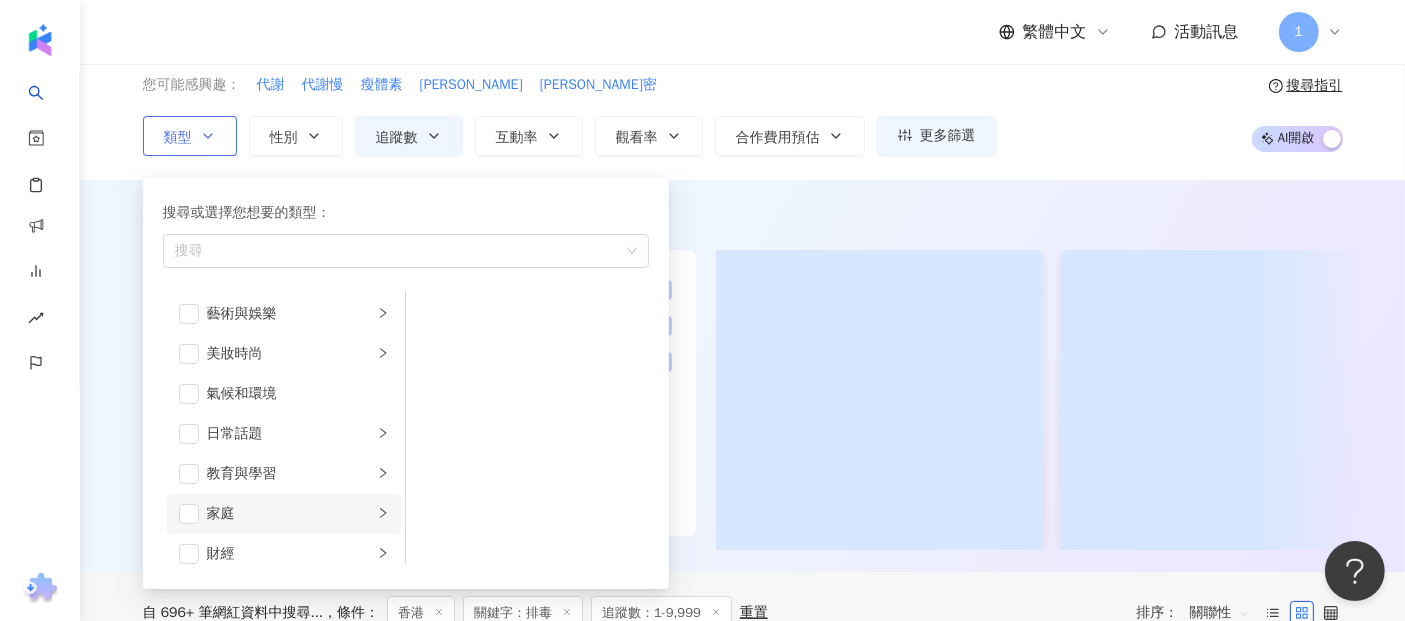 scroll, scrollTop: 222, scrollLeft: 0, axis: vertical 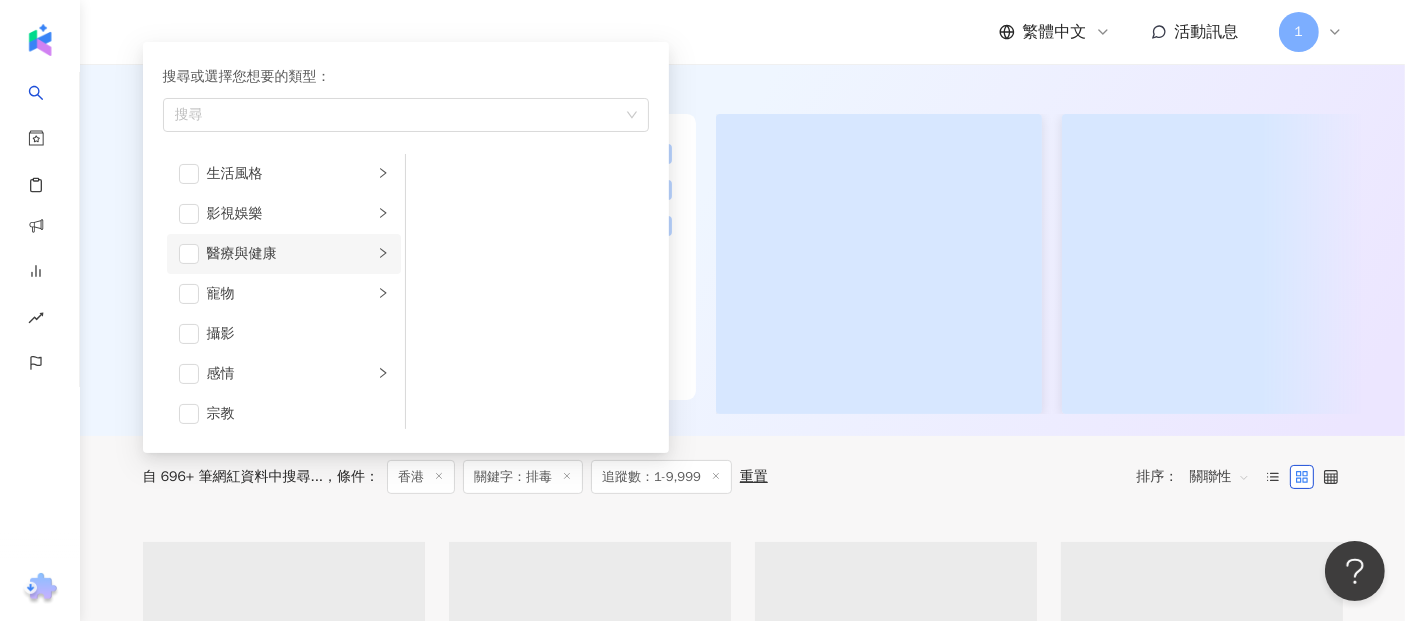 click on "醫療與健康" at bounding box center [284, 254] 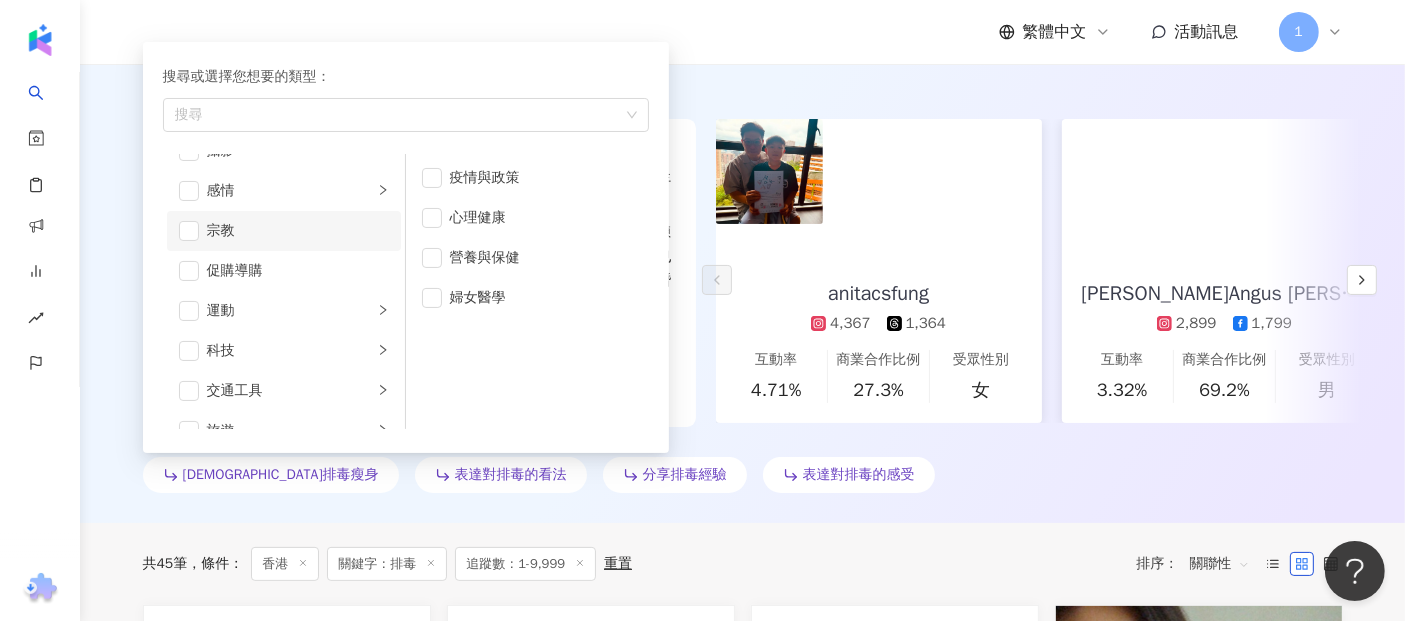 scroll, scrollTop: 692, scrollLeft: 0, axis: vertical 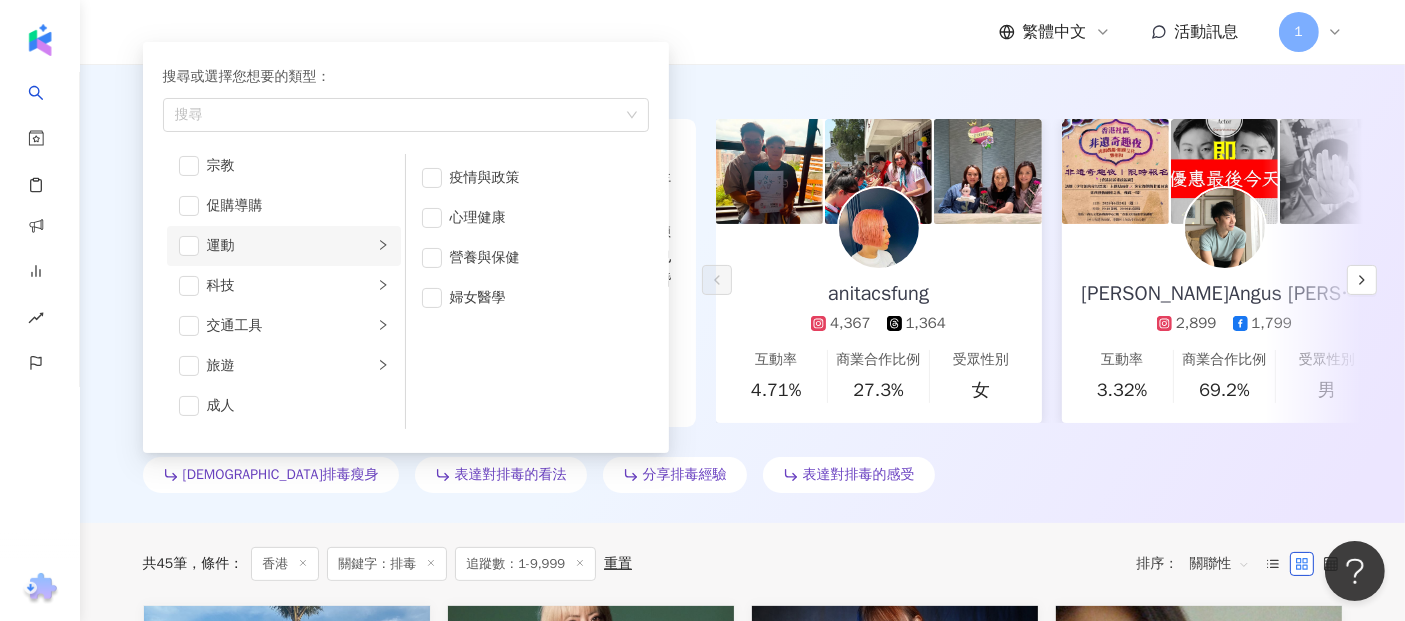 click on "運動" at bounding box center (284, 246) 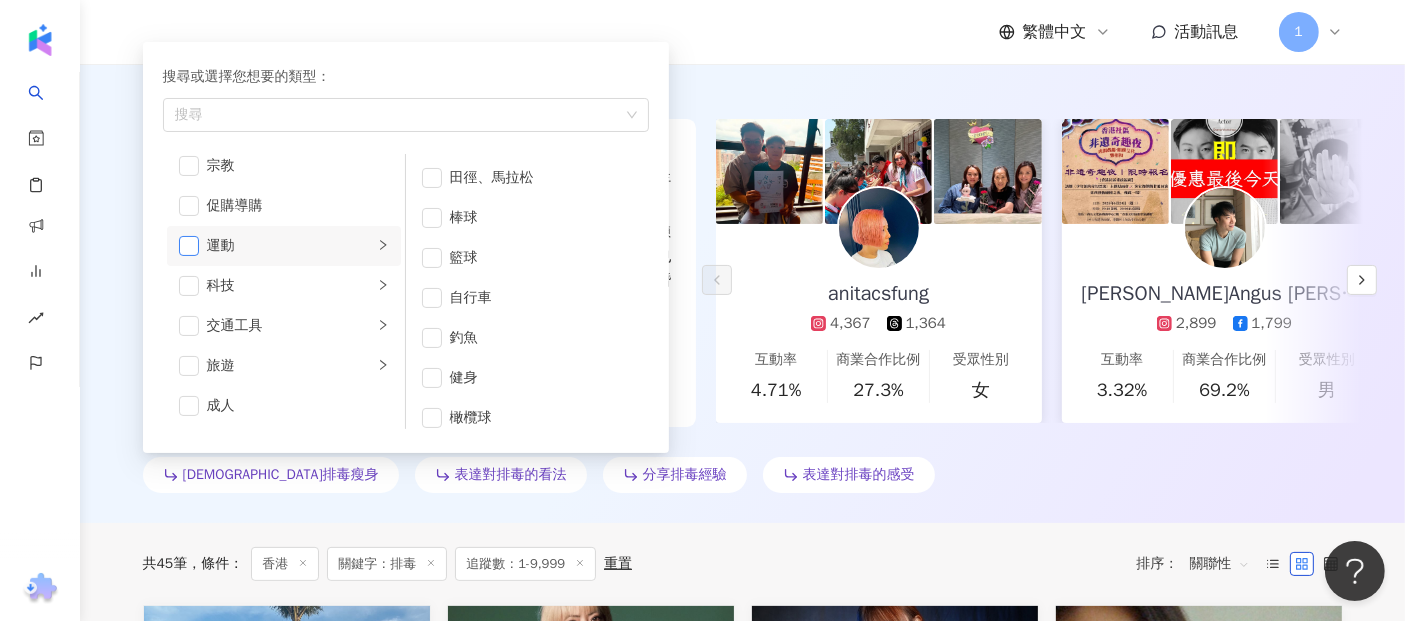 click at bounding box center (189, 246) 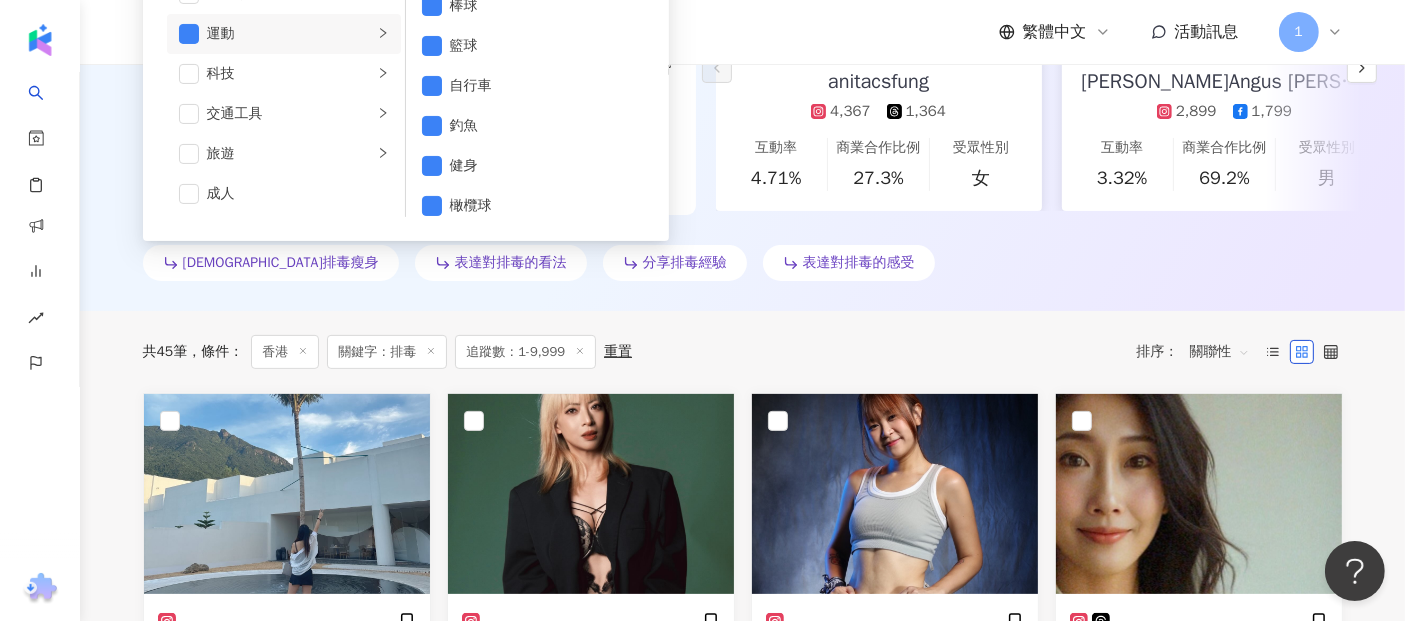 scroll, scrollTop: 444, scrollLeft: 0, axis: vertical 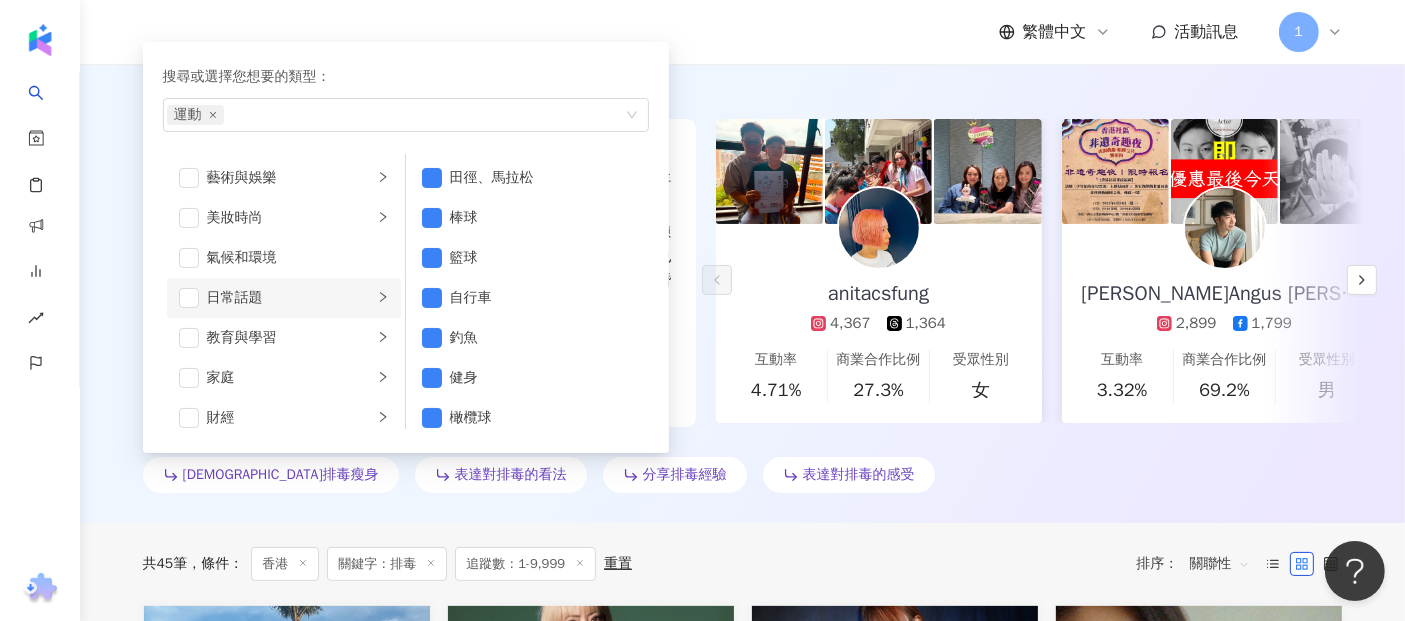 click on "日常話題" at bounding box center (290, 298) 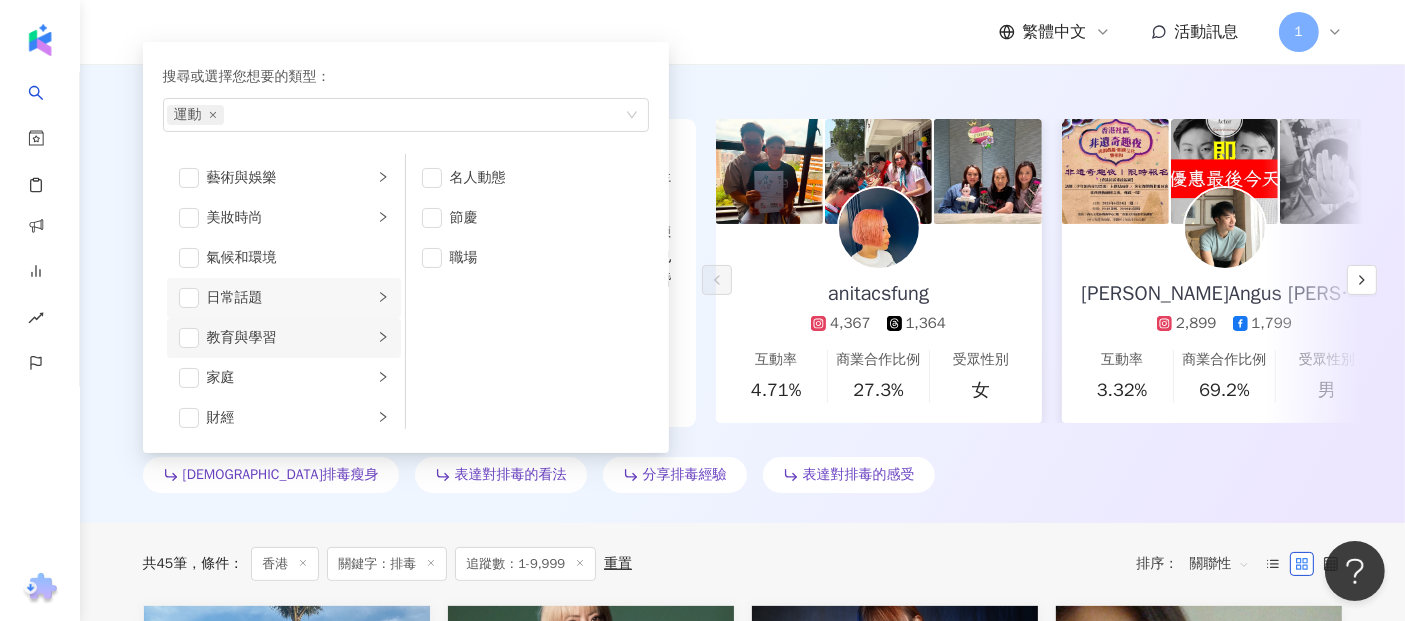 click on "教育與學習" at bounding box center [290, 338] 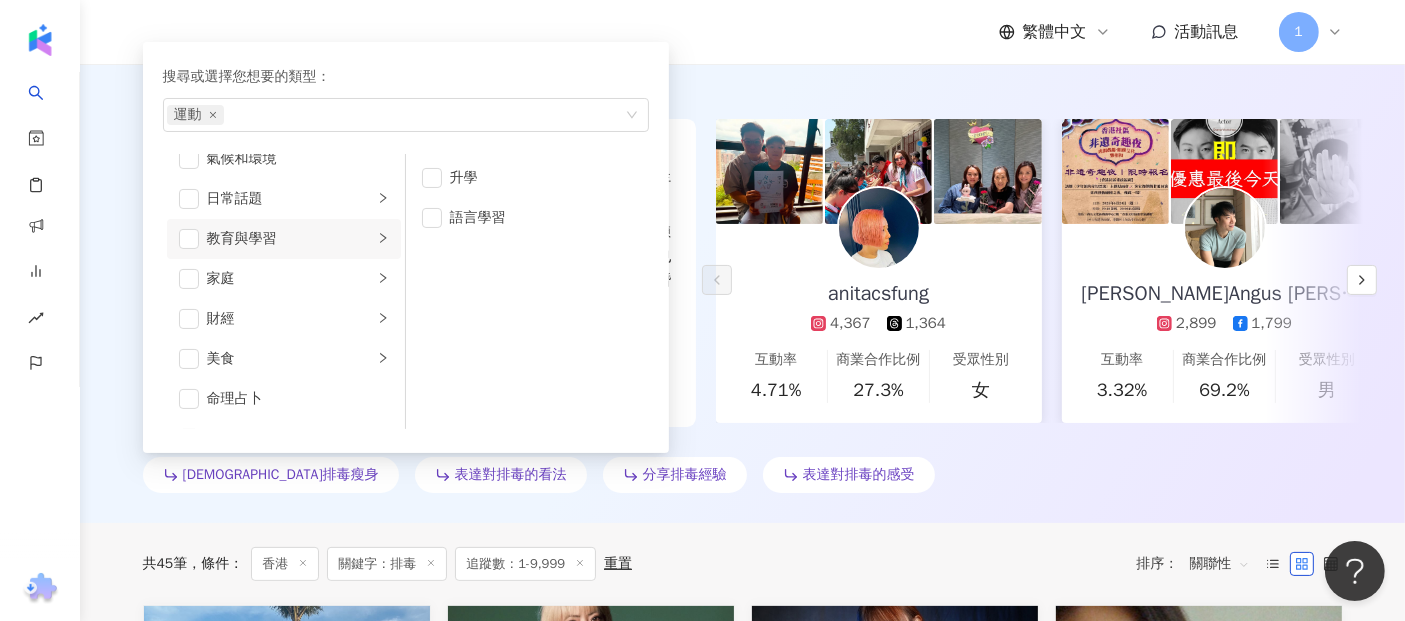 scroll, scrollTop: 222, scrollLeft: 0, axis: vertical 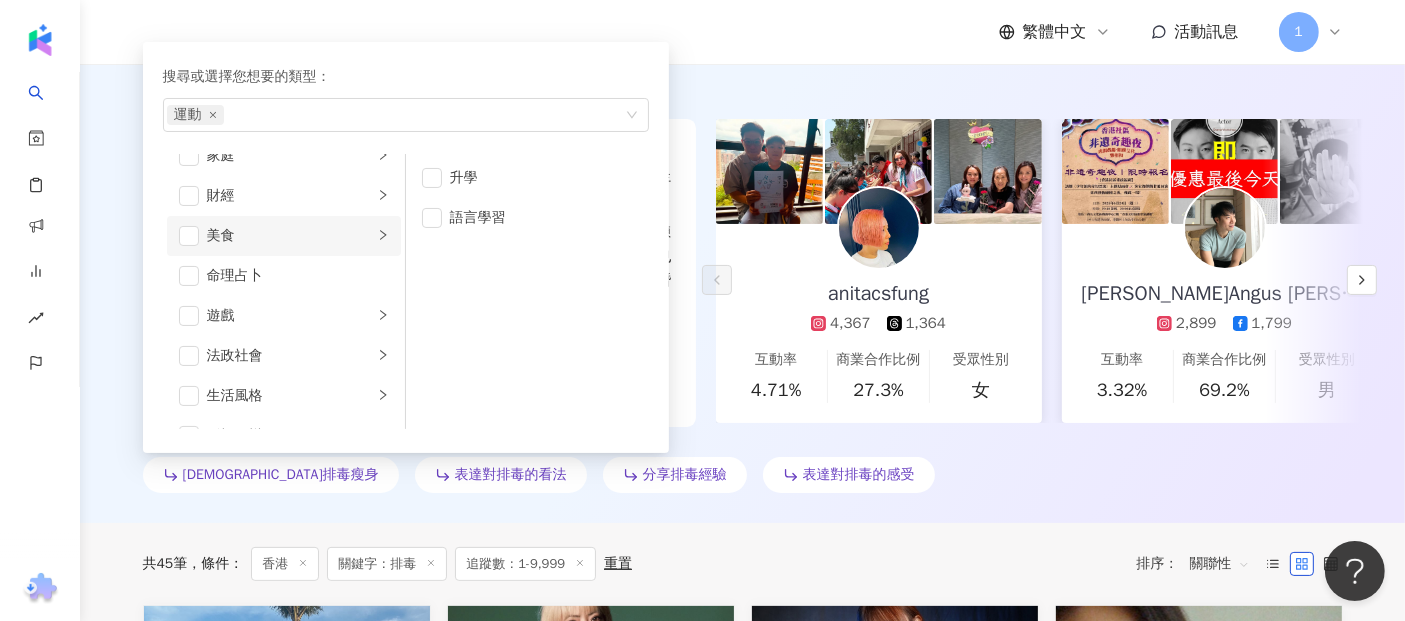 click on "美食" at bounding box center (290, 236) 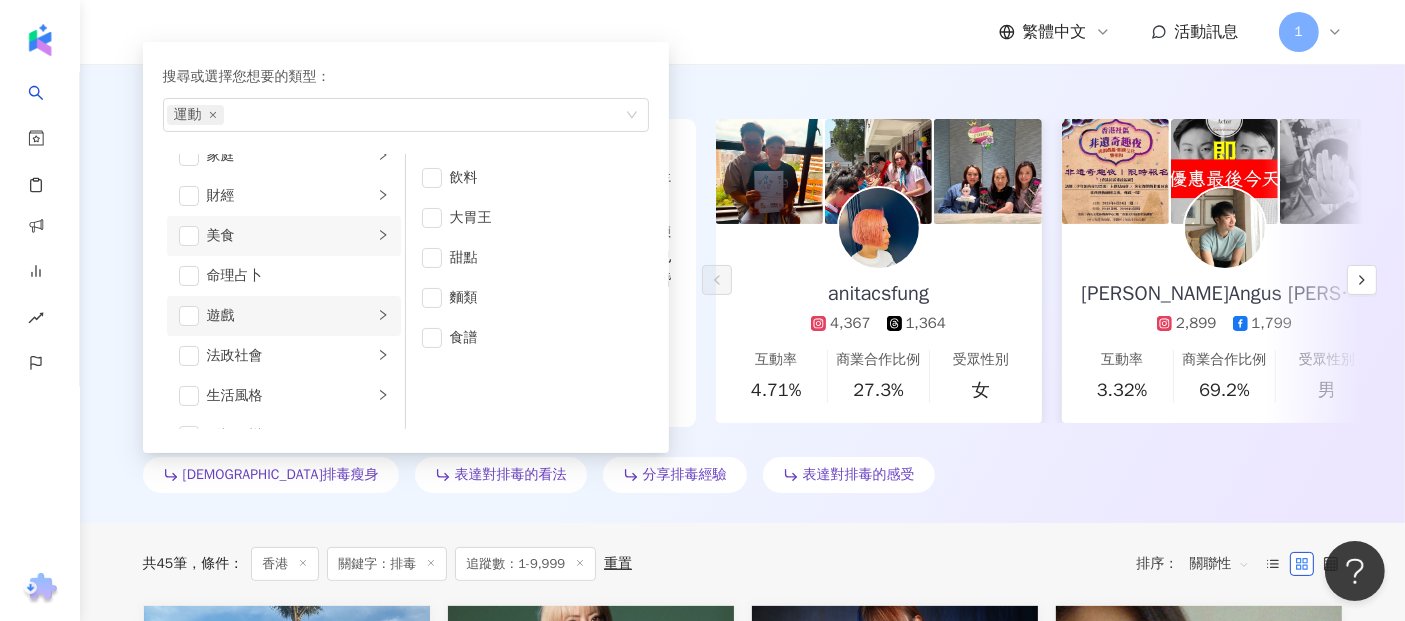 click on "遊戲" at bounding box center [290, 316] 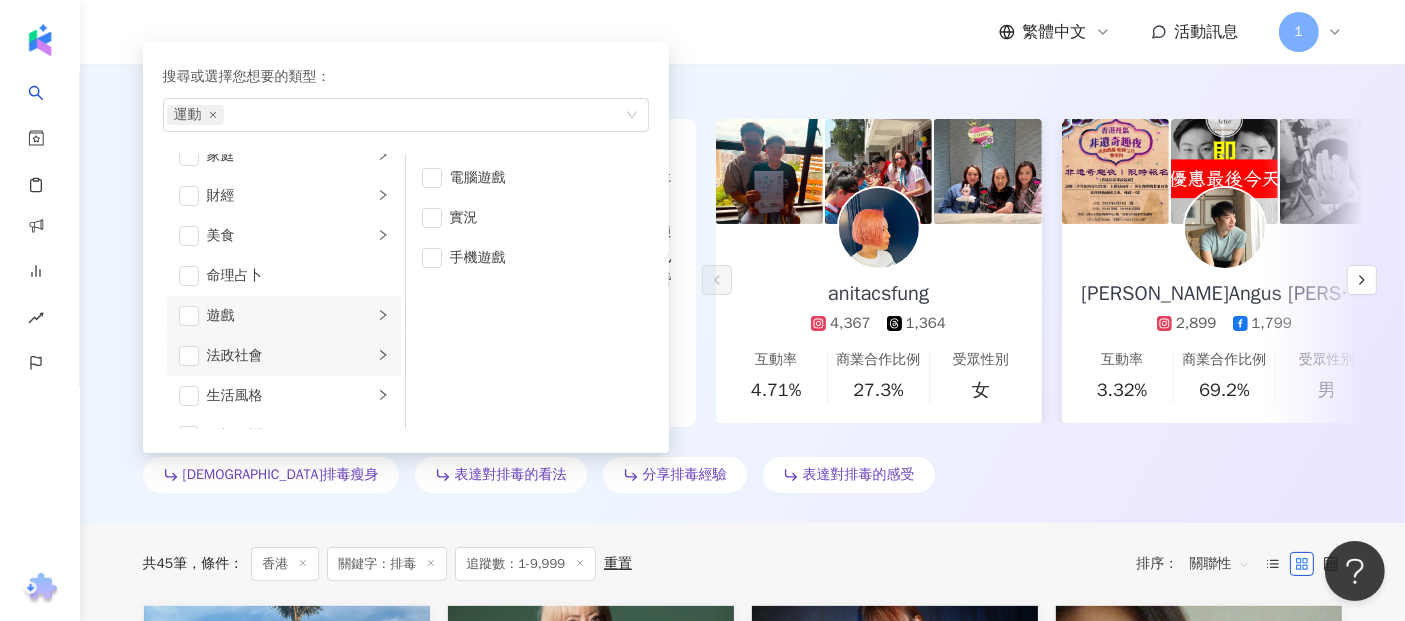 scroll, scrollTop: 333, scrollLeft: 0, axis: vertical 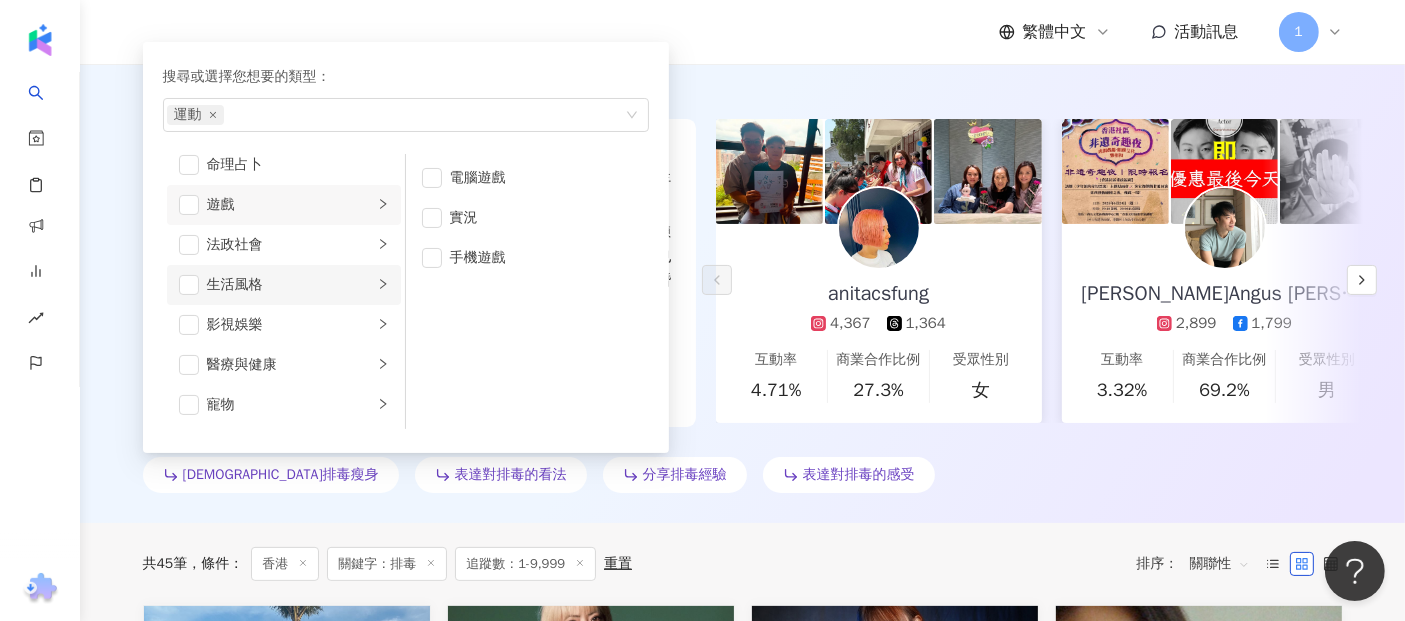 click on "生活風格" at bounding box center [290, 285] 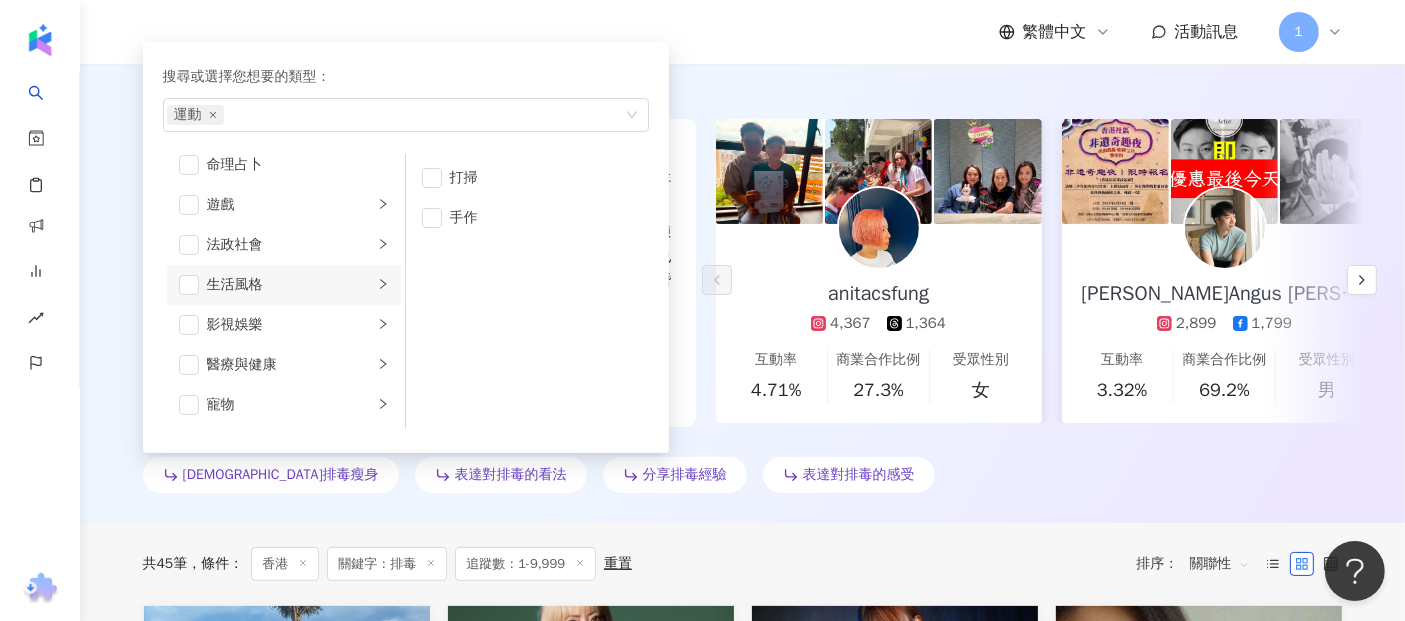 scroll, scrollTop: 444, scrollLeft: 0, axis: vertical 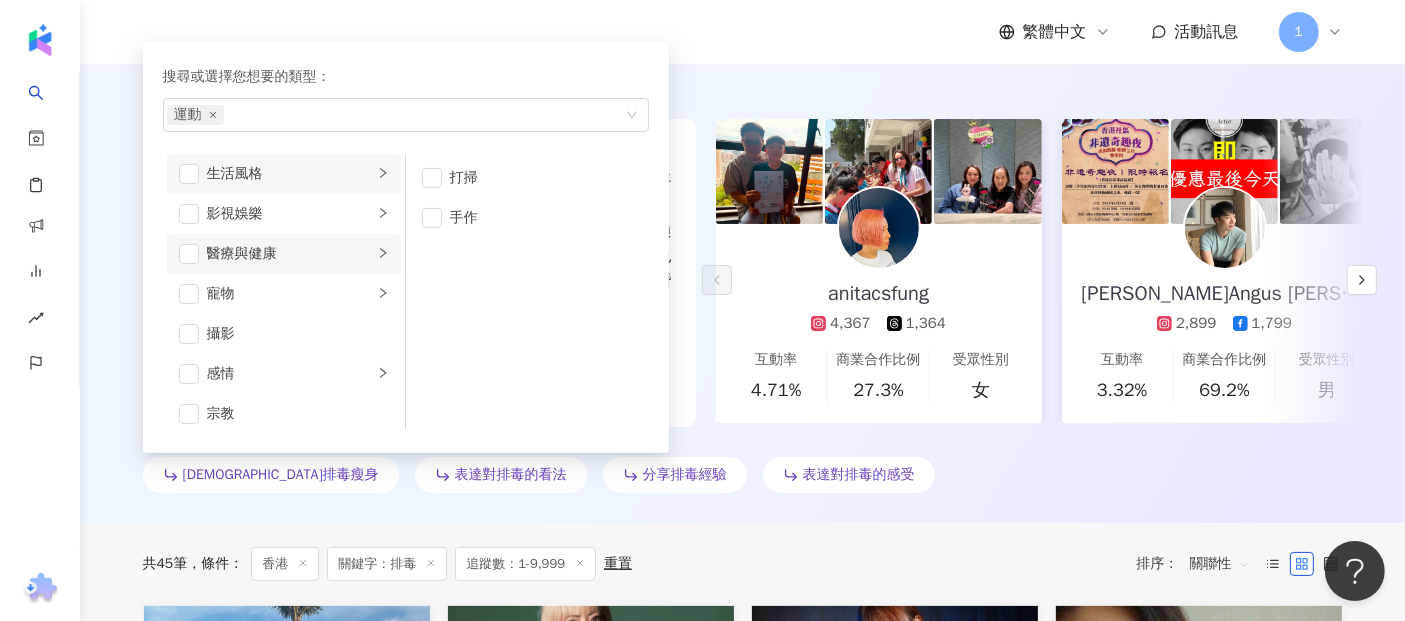 click on "醫療與健康" at bounding box center (290, 254) 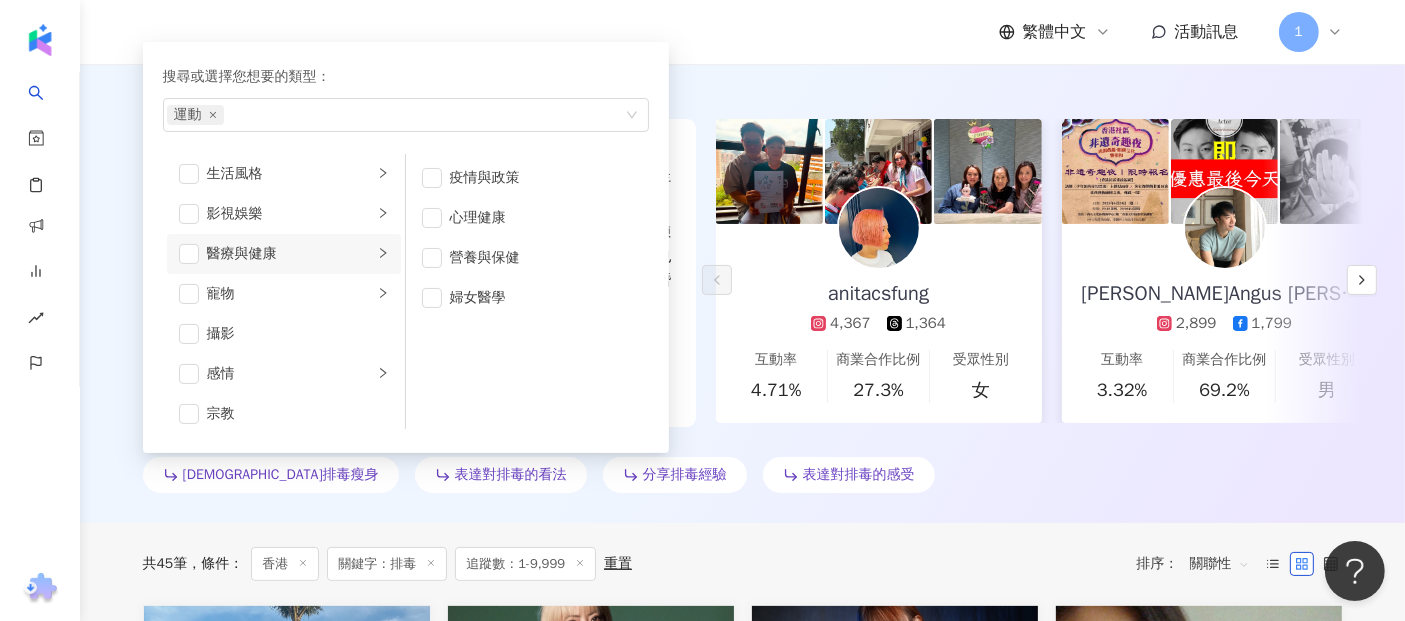 click on "醫療與健康" at bounding box center [290, 254] 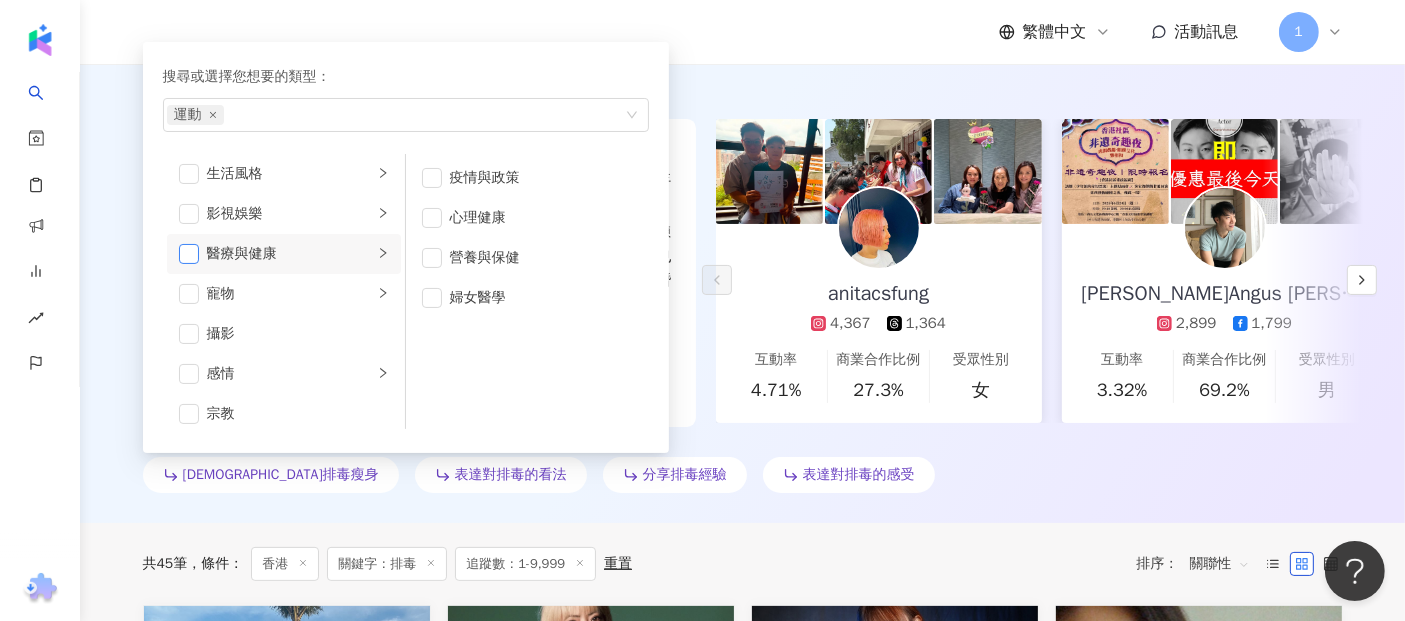 click at bounding box center [189, 254] 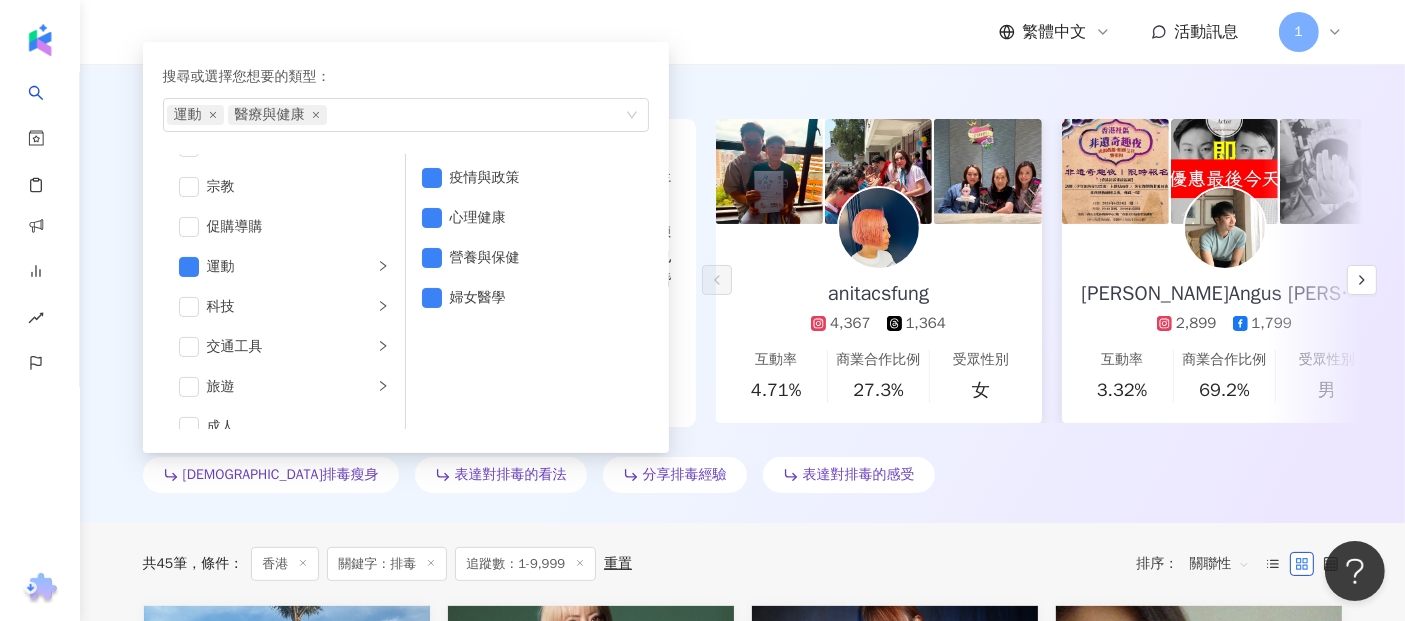 scroll, scrollTop: 692, scrollLeft: 0, axis: vertical 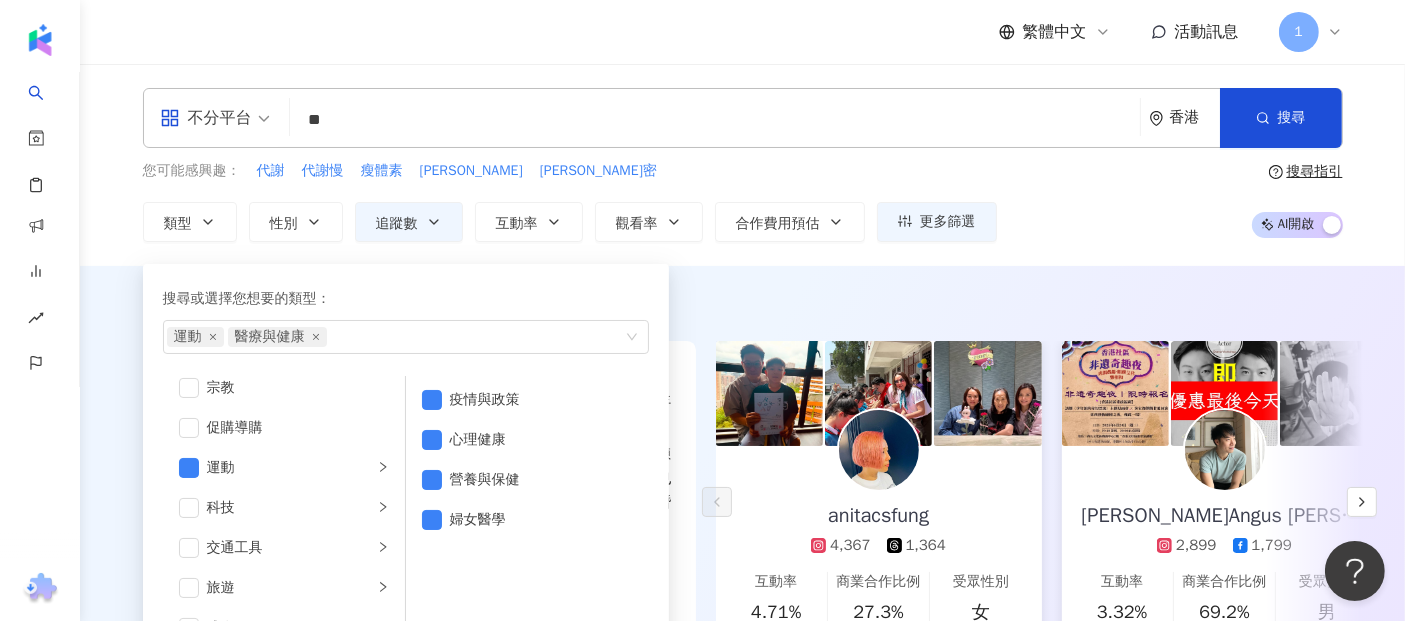 click on "您可能感興趣： 代謝  代謝慢  瘦體素  代謝儀  彼尚·安裘密  類型 搜尋或選擇您想要的類型： 運動 醫療與健康   藝術與娛樂 美妝時尚 氣候和環境 日常話題 教育與學習 家庭 財經 美食 命理占卜 遊戲 法政社會 生活風格 影視娛樂 醫療與健康 寵物 攝影 感情 宗教 促購導購 運動 科技 交通工具 旅遊 成人 疫情與政策 心理健康 營養與保健 婦女醫學 性別 追蹤數 互動率 觀看率 合作費用預估  更多篩選 *  -  **** 不限 小型 奈米網紅 (<1萬) 微型網紅 (1萬-3萬) 小型網紅 (3萬-5萬) 中型 中小型網紅 (5萬-10萬) 中型網紅 (10萬-30萬) 中大型網紅 (30萬-50萬) 大型 大型網紅 (50萬-100萬) 百萬網紅 (>100萬) 搜尋指引 AI  開啟 AI  關閉" at bounding box center [743, 201] 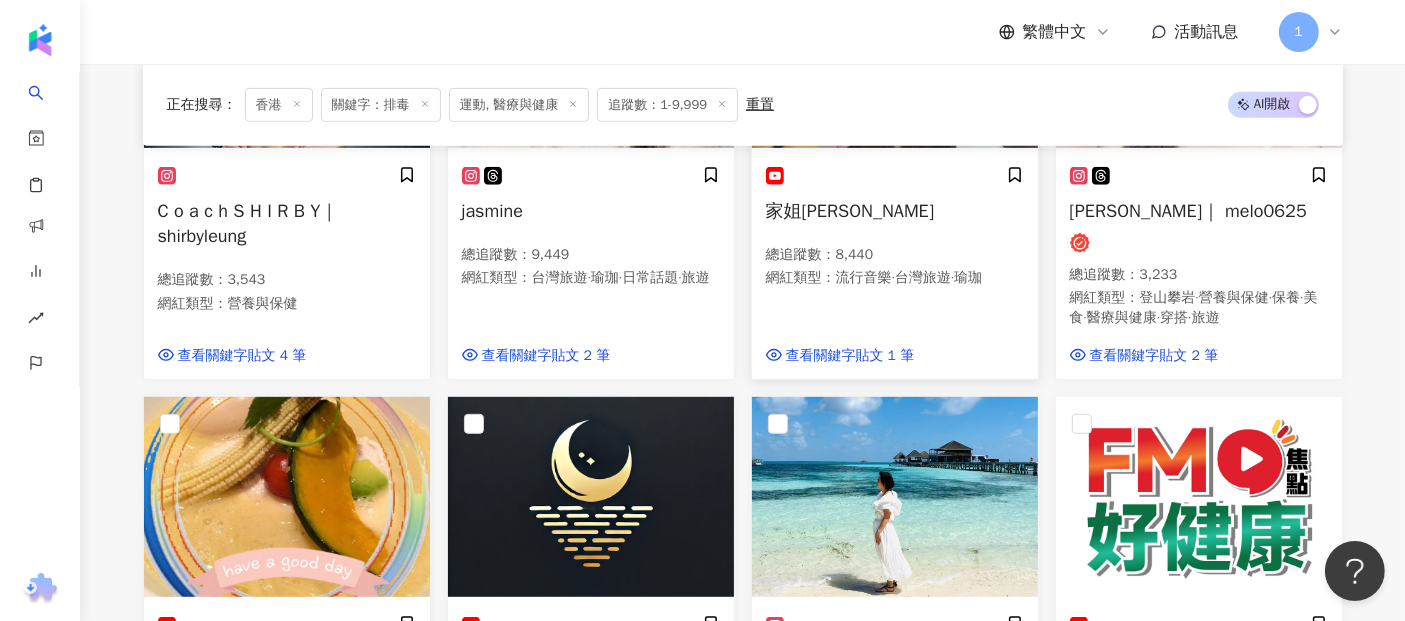 scroll, scrollTop: 888, scrollLeft: 0, axis: vertical 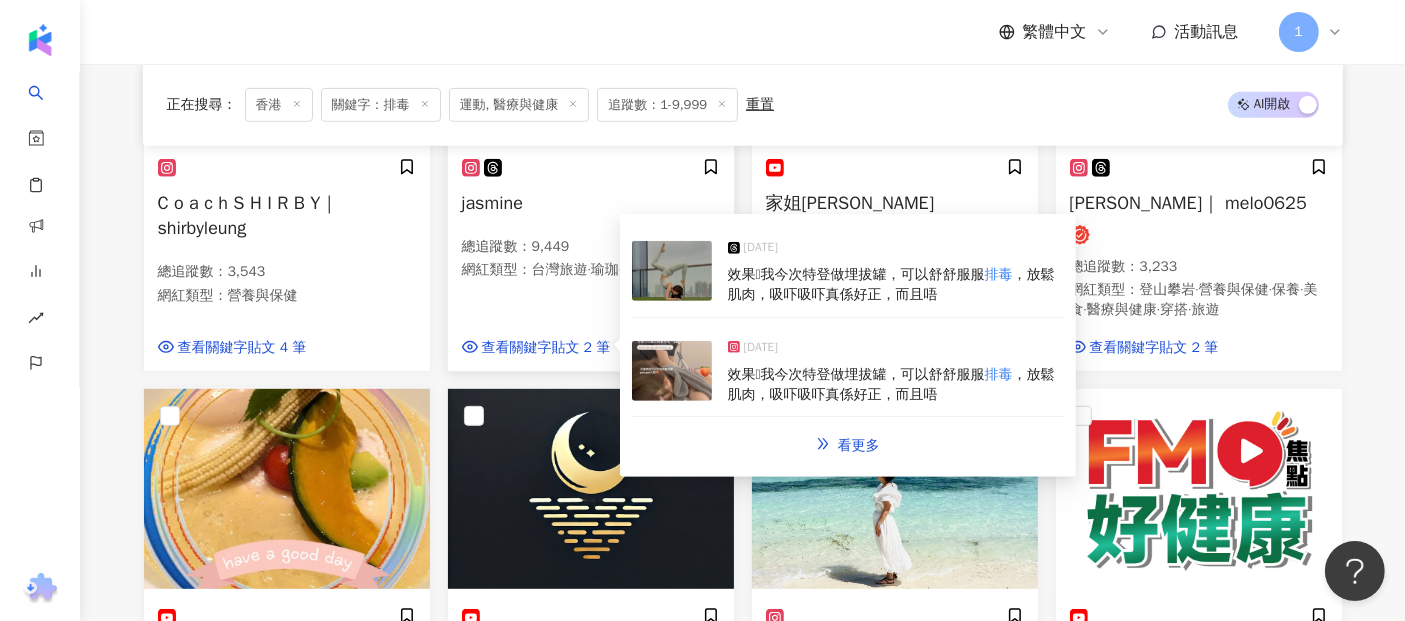 click on "效果🫣我今次特登做埋拔罐，可以舒舒服服" at bounding box center [856, 274] 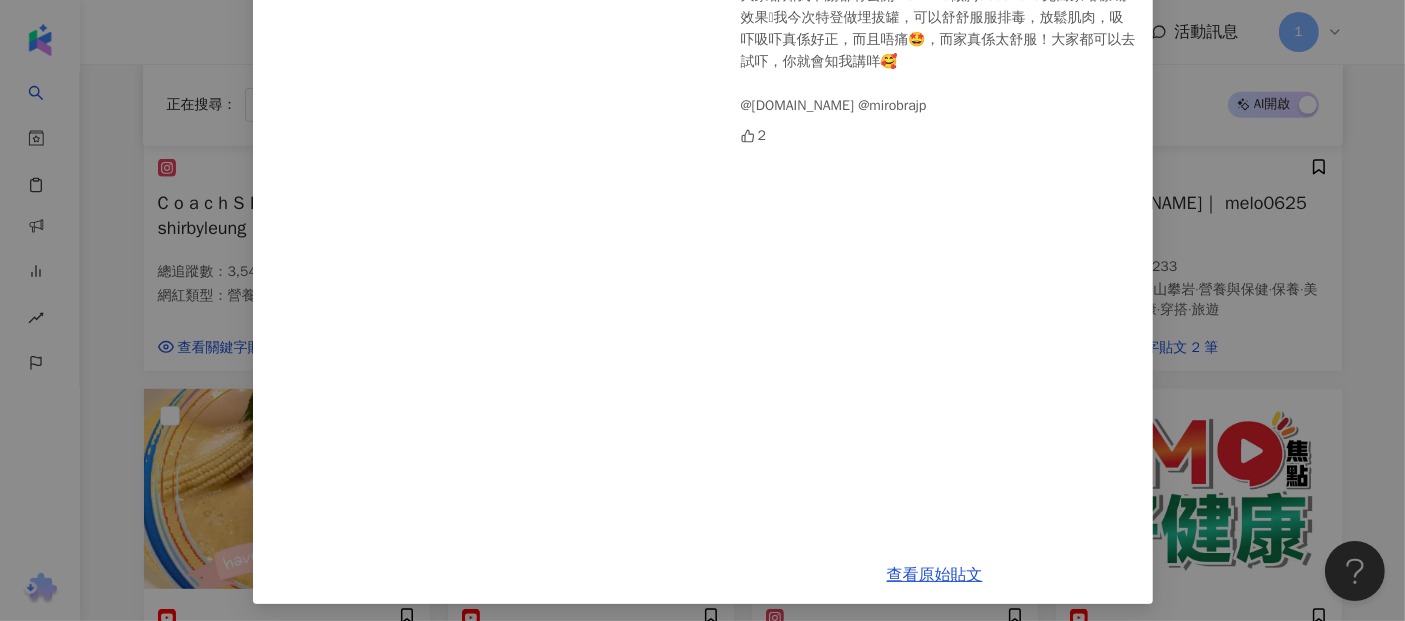 scroll, scrollTop: 111, scrollLeft: 0, axis: vertical 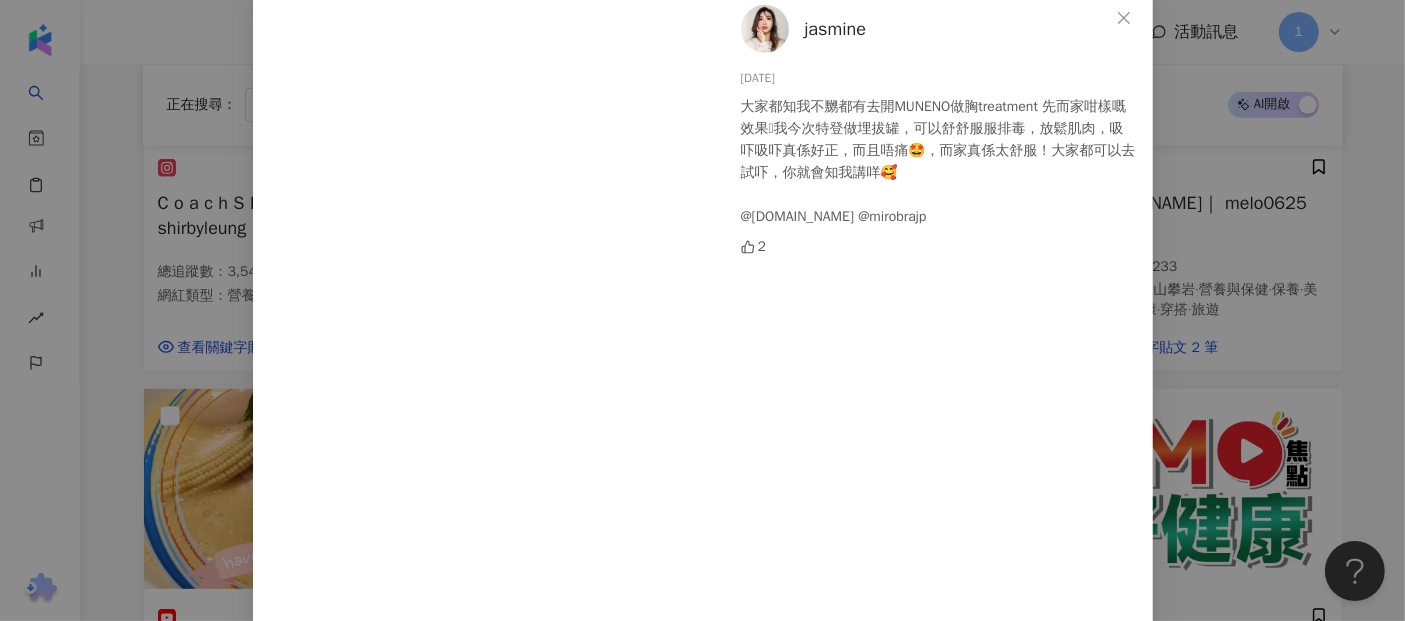 click on "jasmine [DATE] 大家都知我不嬲都有去開MUNENO做胸treatment 先而家咁樣嘅效果🫣我今次特登做埋拔罐，可以舒舒服服排毒，放鬆肌肉，吸吓吸吓真係好正，而且唔痛🤩，而家真係太舒服！大家都可以去試吓，你就會知我講咩🥰
@[DOMAIN_NAME] @mirobrajp 2 查看原始貼文" at bounding box center [702, 310] 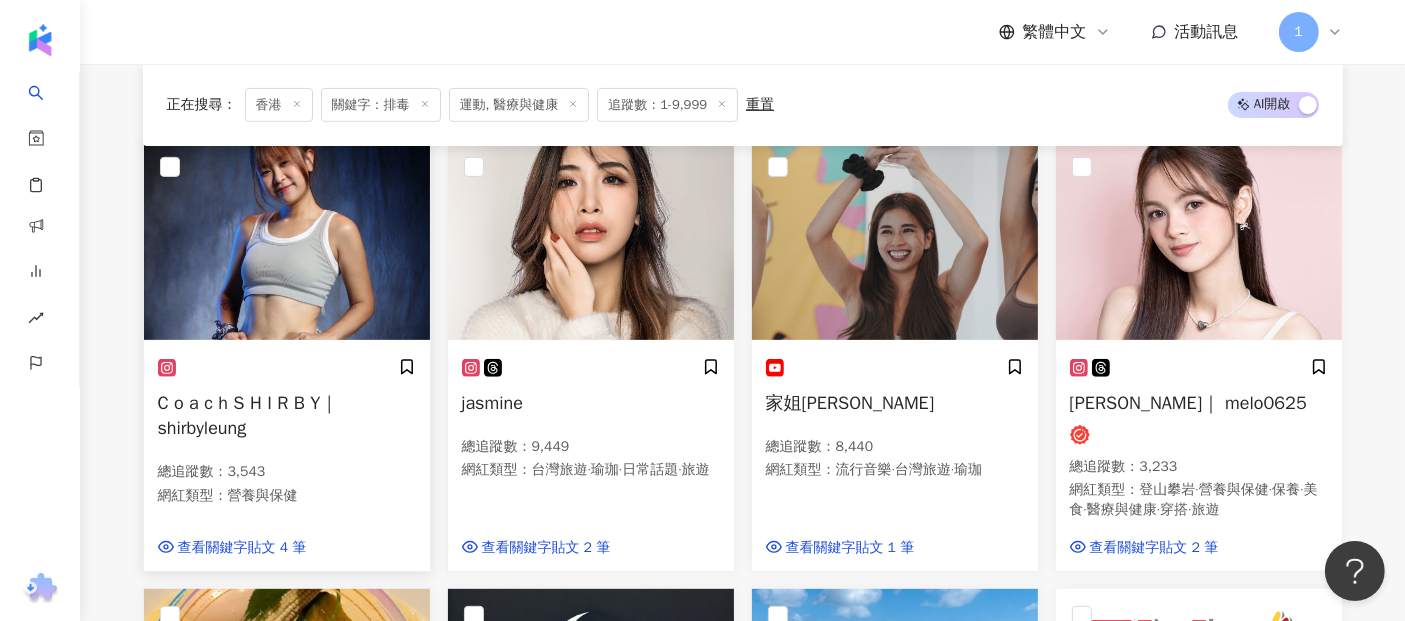 scroll, scrollTop: 666, scrollLeft: 0, axis: vertical 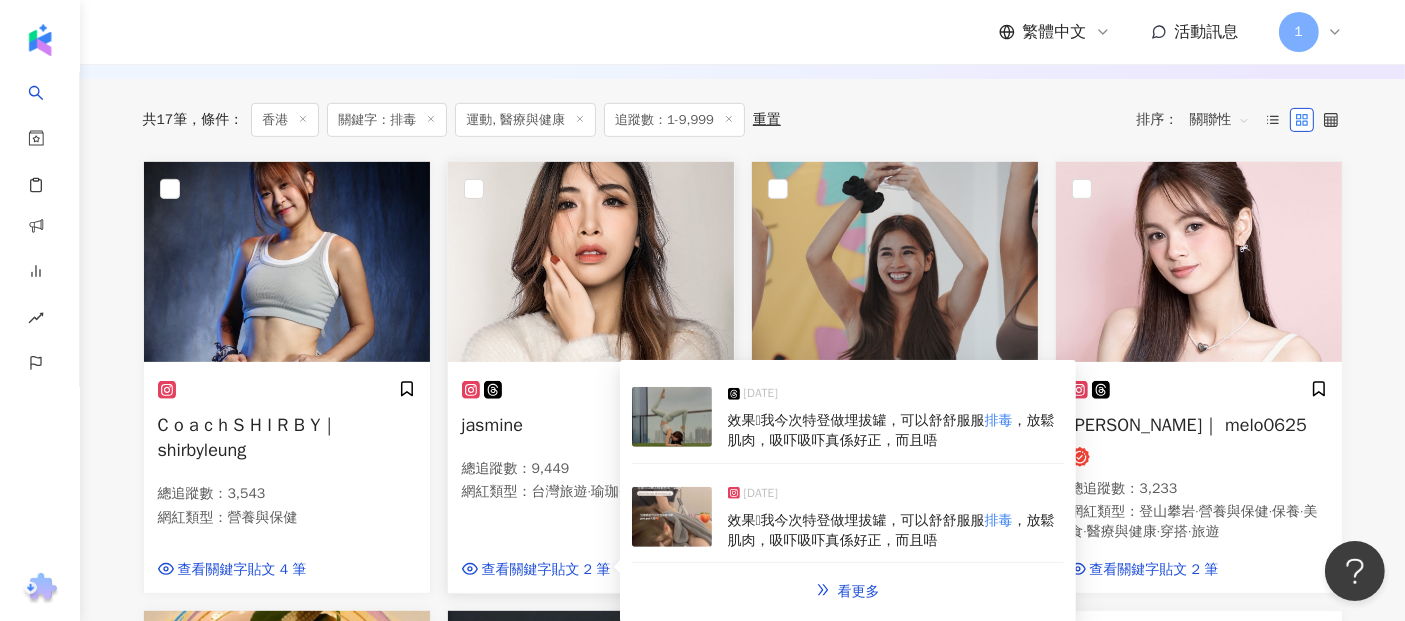 click on "[DATE] 效果🫣我今次特登做埋拔罐，可以舒舒服服 排毒 ，放鬆肌肉，吸吓吸吓真係好正，而且唔" at bounding box center [848, 518] 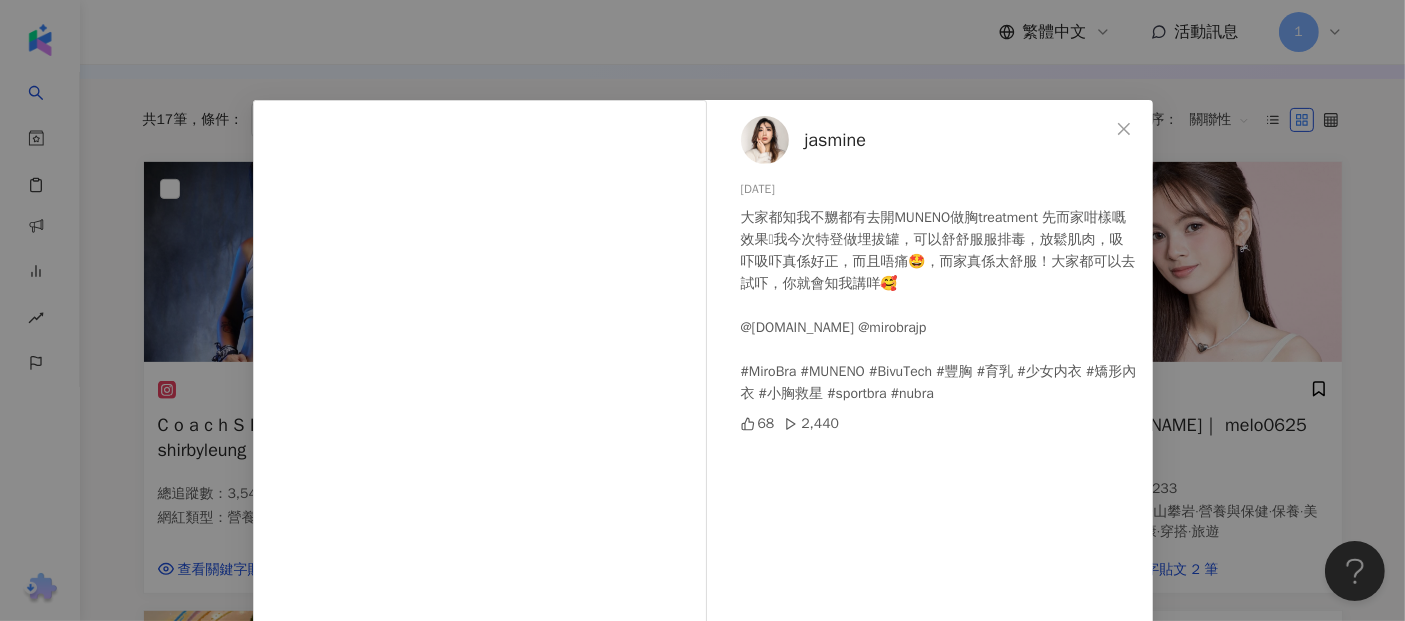 scroll, scrollTop: 111, scrollLeft: 0, axis: vertical 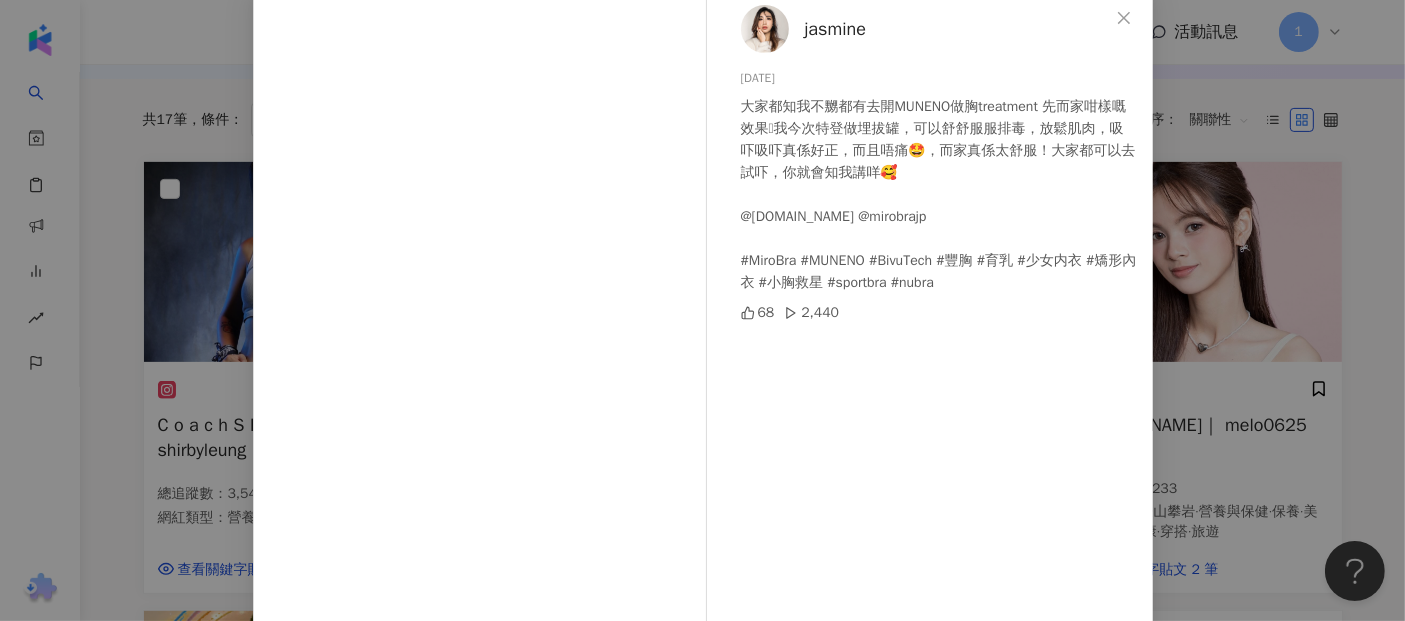 click on "jasmine [DATE] 大家都知我不嬲都有去開MUNENO做胸treatment 先而家咁樣嘅效果🫣我今次特登做埋拔罐，可以舒舒服服排毒，放鬆肌肉，吸吓吸吓真係好正，而且唔痛🤩，而家真係太舒服！大家都可以去試吓，你就會知我講咩🥰
@[DOMAIN_NAME] @mirobrajp
#MiroBra #MUNENO #BivuTech #豐胸 #育乳 #少女内衣 #矯形內衣 #小胸救星 #sportbra #nubra 68 2,440 查看原始貼文" at bounding box center (702, 310) 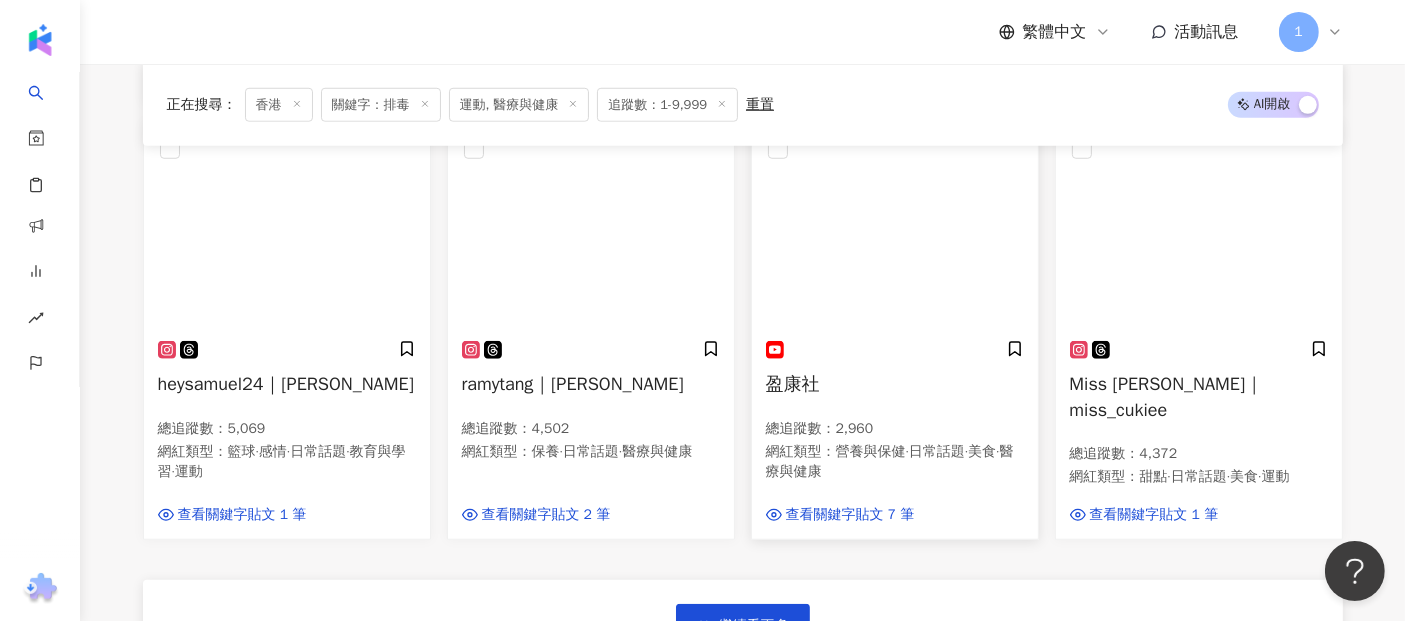 scroll, scrollTop: 1666, scrollLeft: 0, axis: vertical 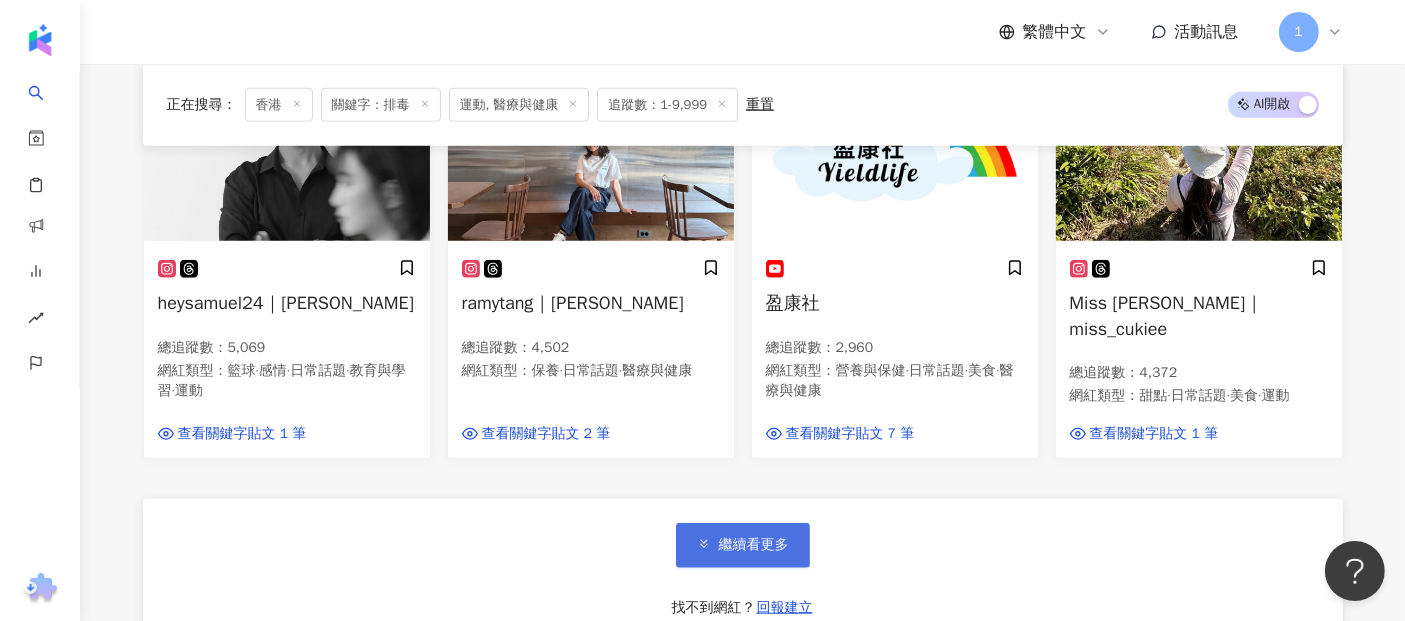 click on "繼續看更多" at bounding box center (754, 545) 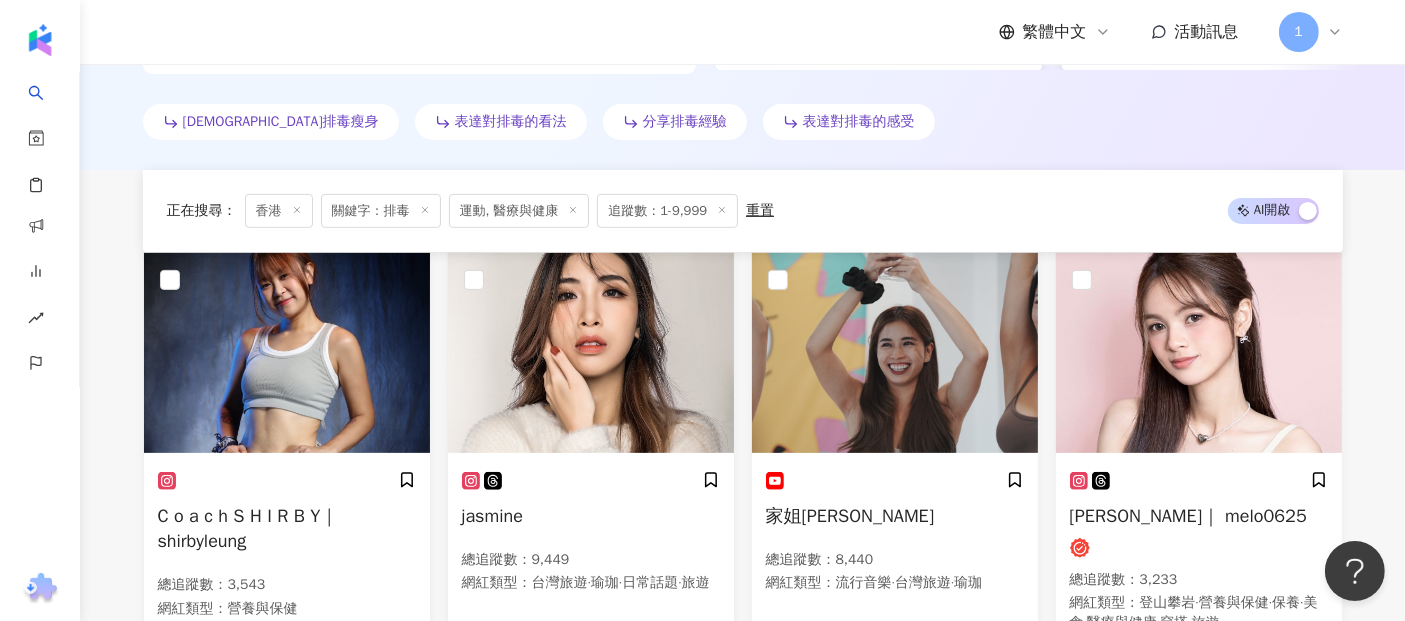 scroll, scrollTop: 0, scrollLeft: 0, axis: both 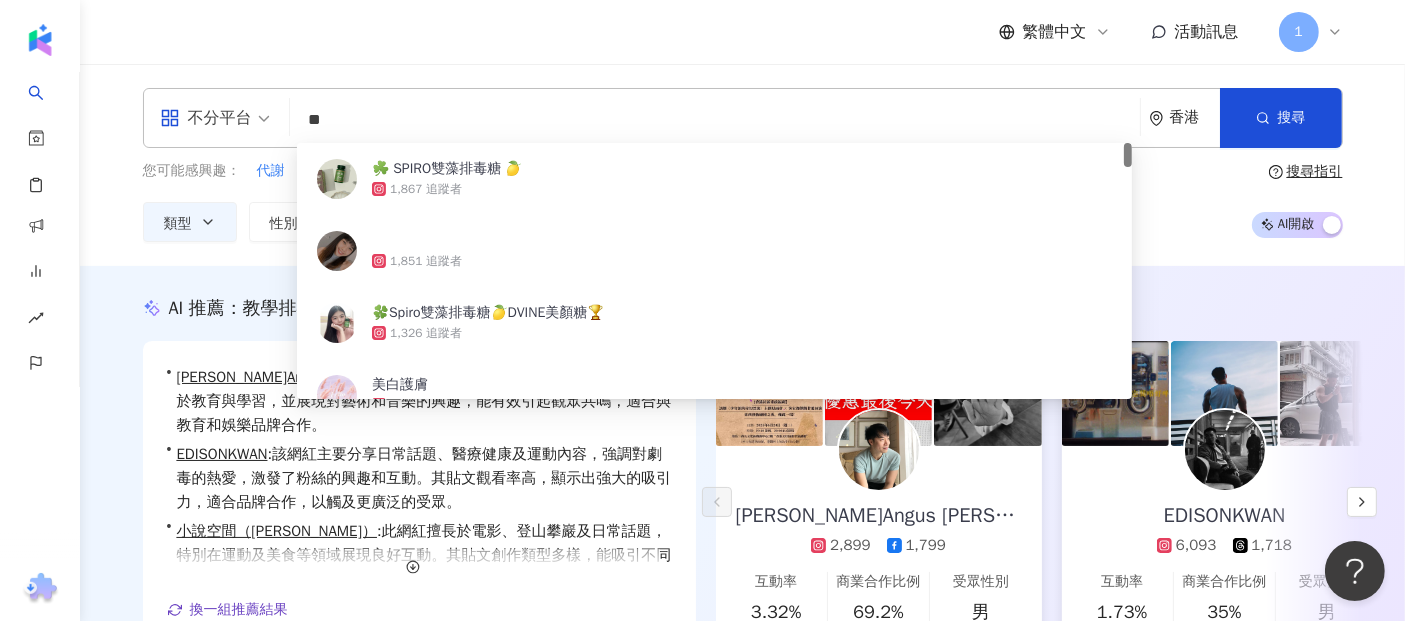 click on "**" at bounding box center [715, 120] 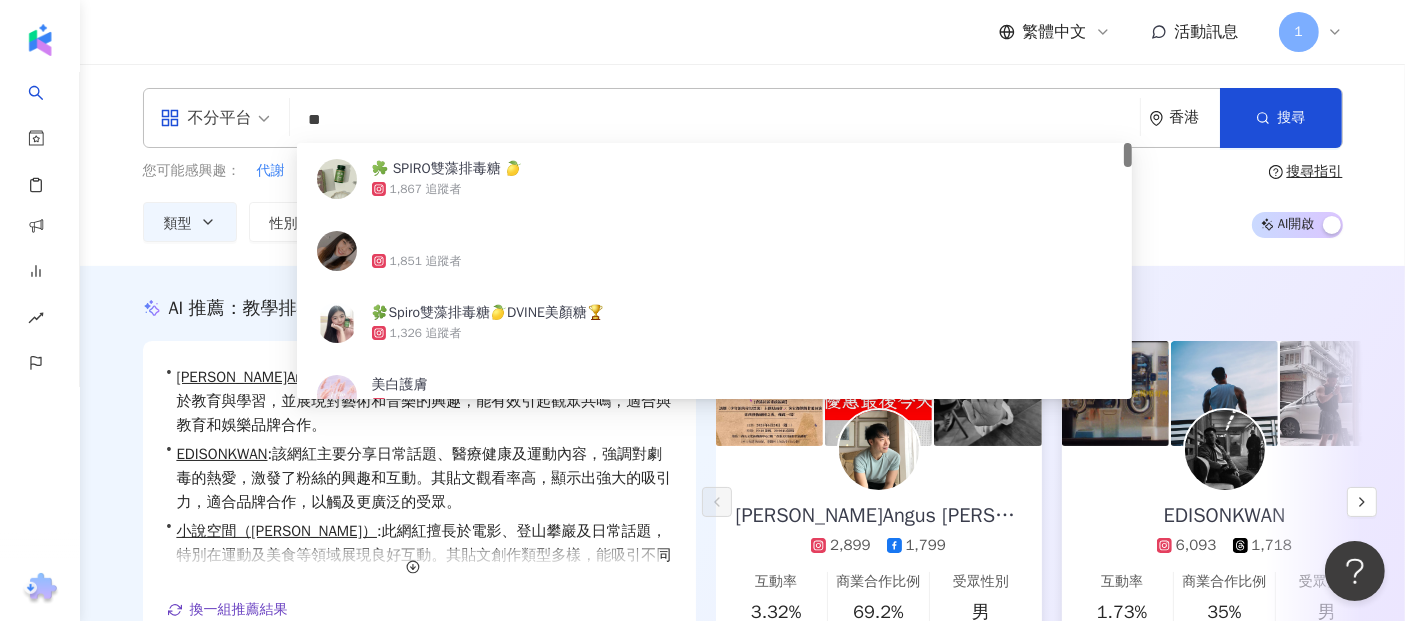 type on "*" 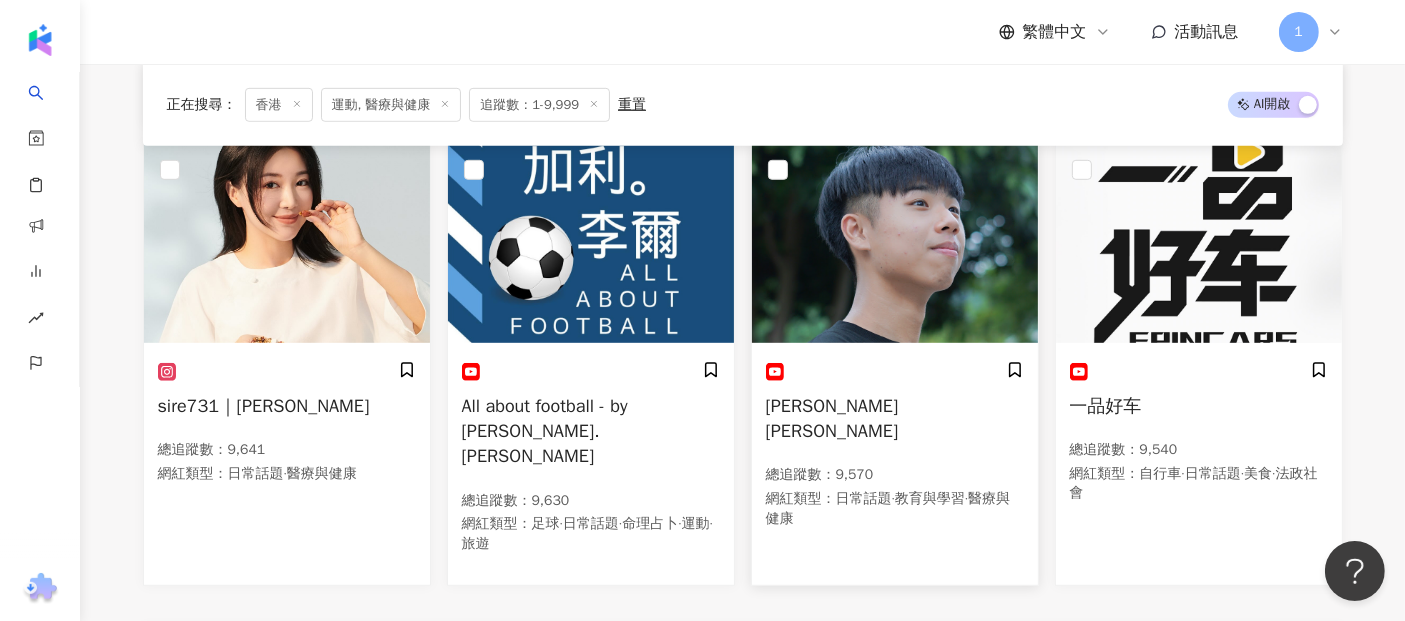 scroll, scrollTop: 1111, scrollLeft: 0, axis: vertical 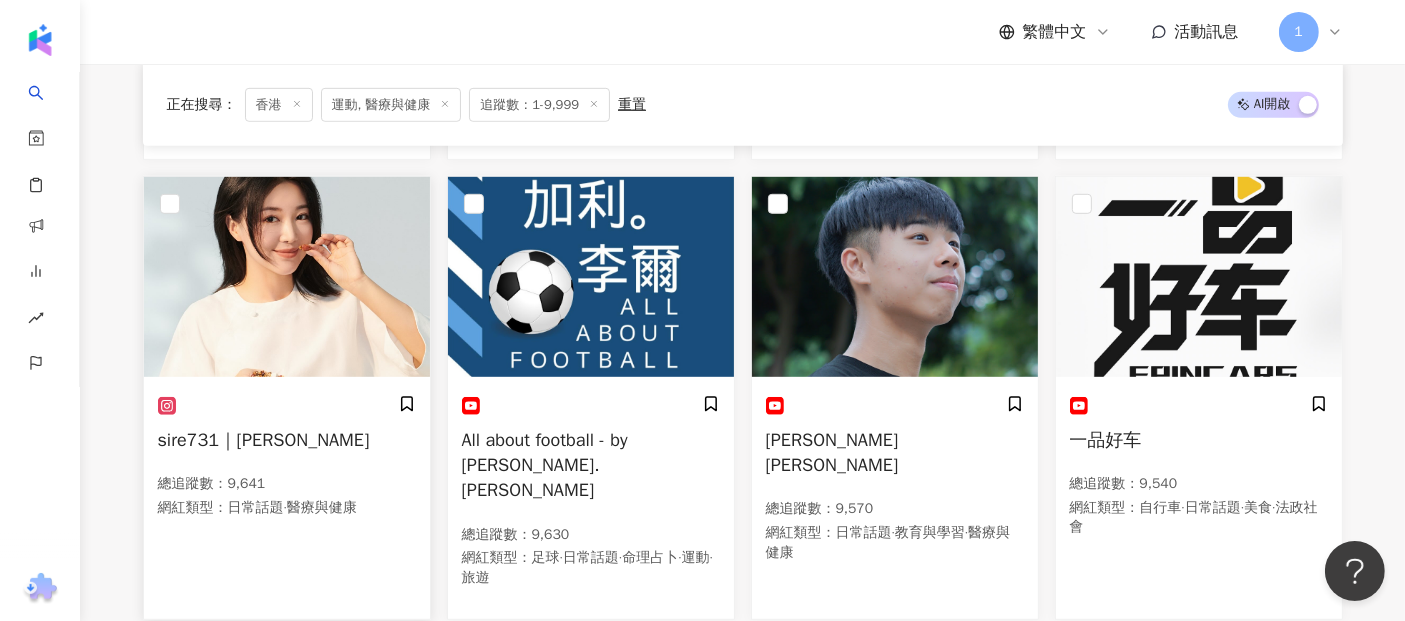 click at bounding box center (287, 277) 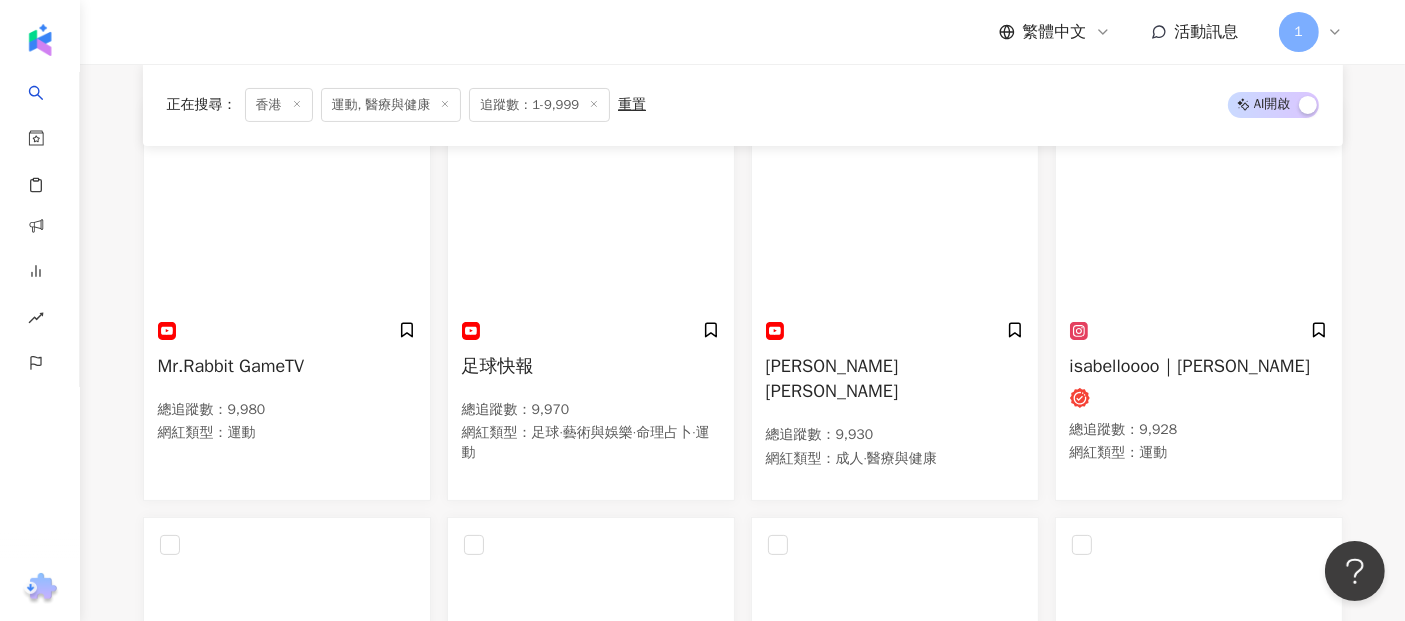 scroll, scrollTop: 0, scrollLeft: 0, axis: both 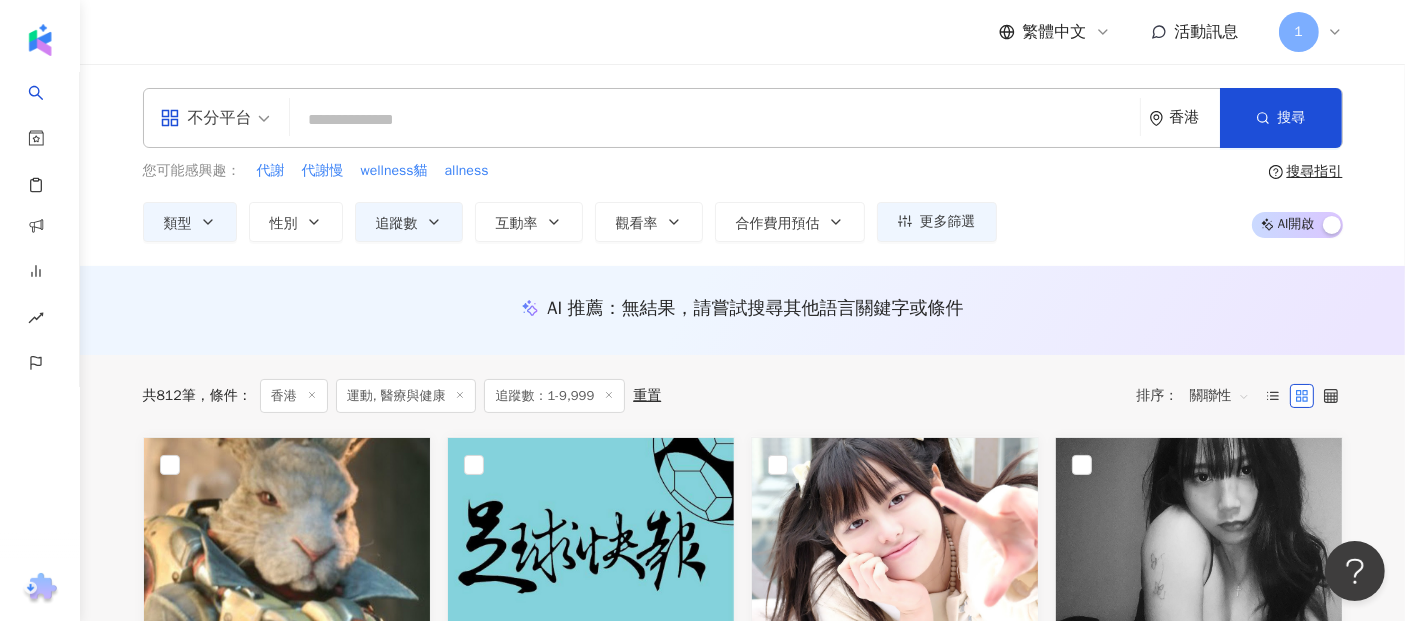 click at bounding box center [715, 120] 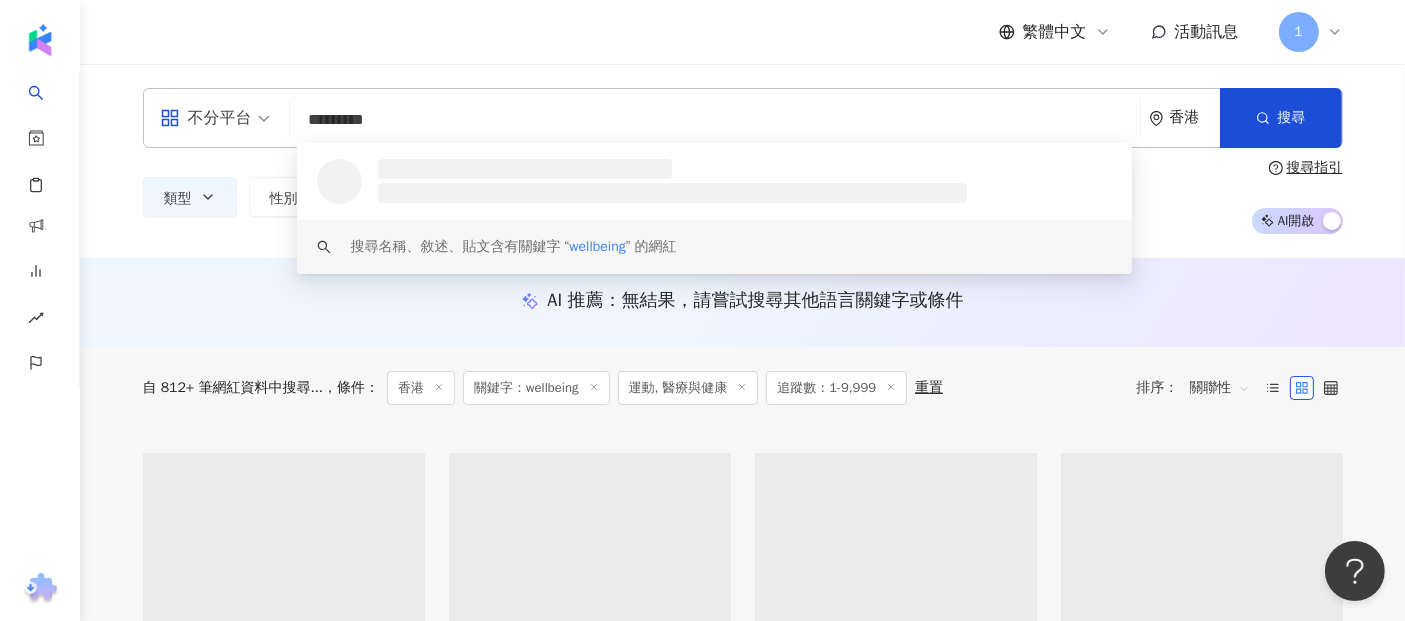 click on "AI 推薦 ： 無結果，請嘗試搜尋其他語言關鍵字或條件" at bounding box center (742, 302) 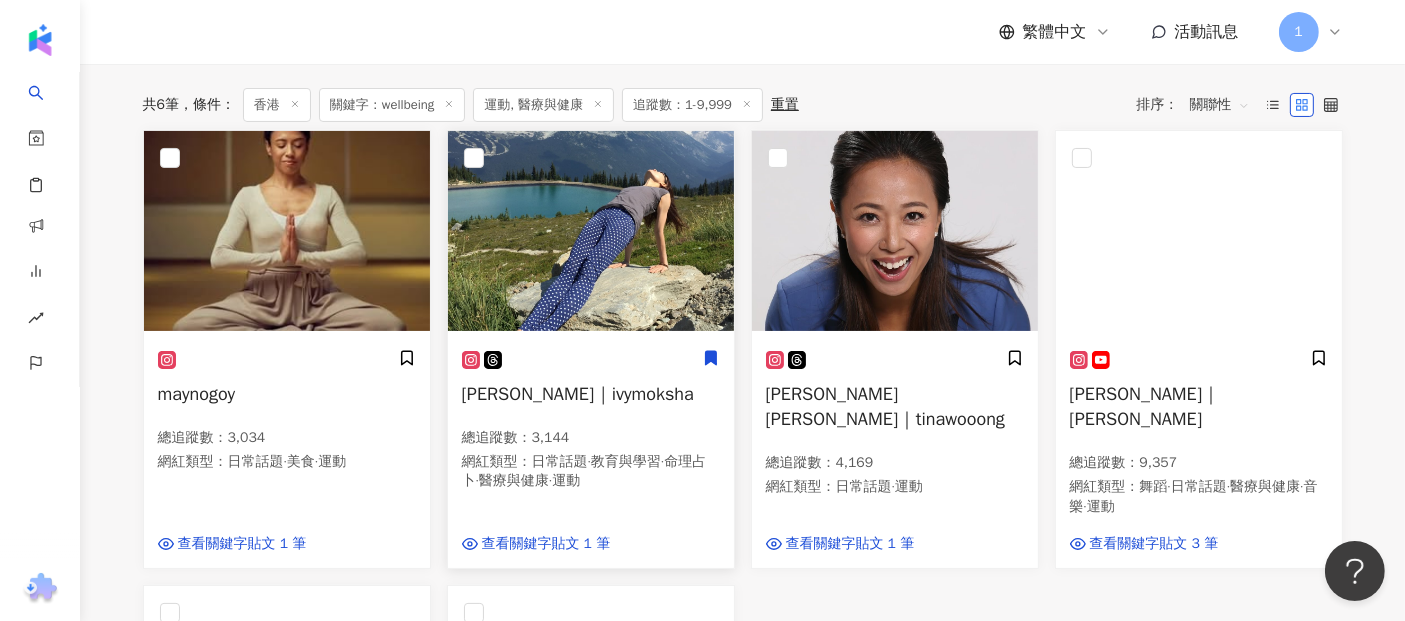 scroll, scrollTop: 333, scrollLeft: 0, axis: vertical 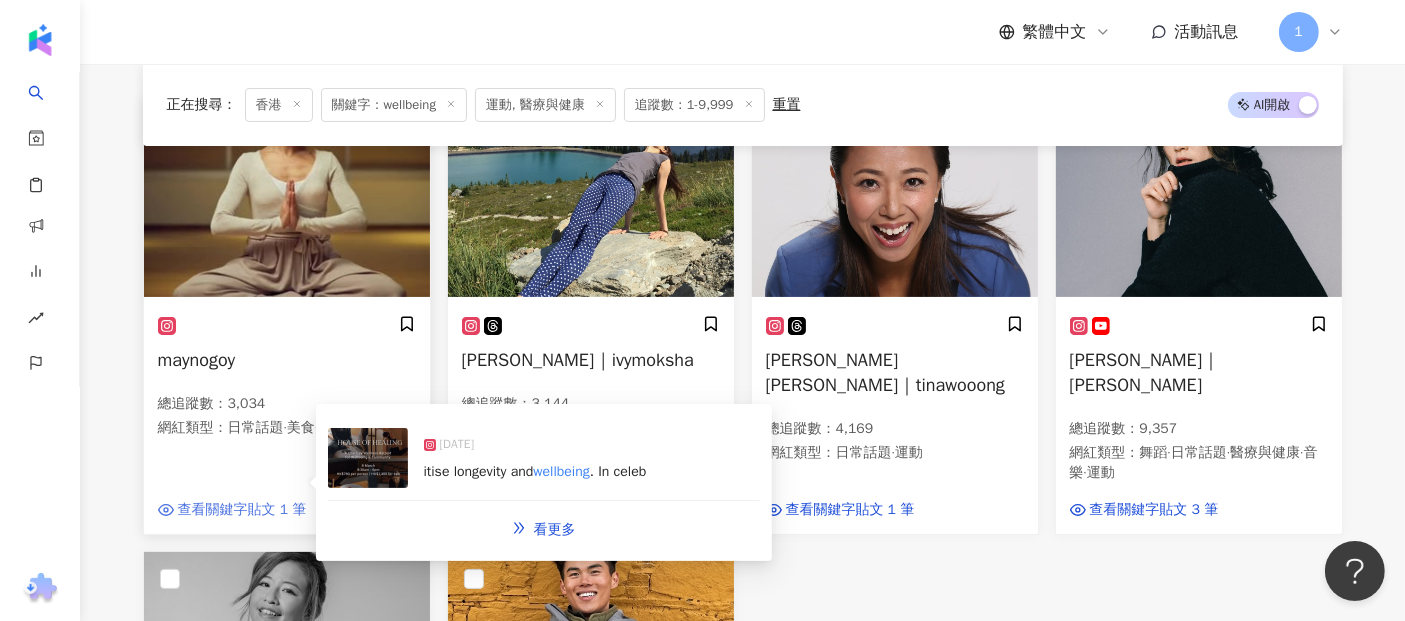 click on "查看關鍵字貼文 1 筆" at bounding box center [242, 510] 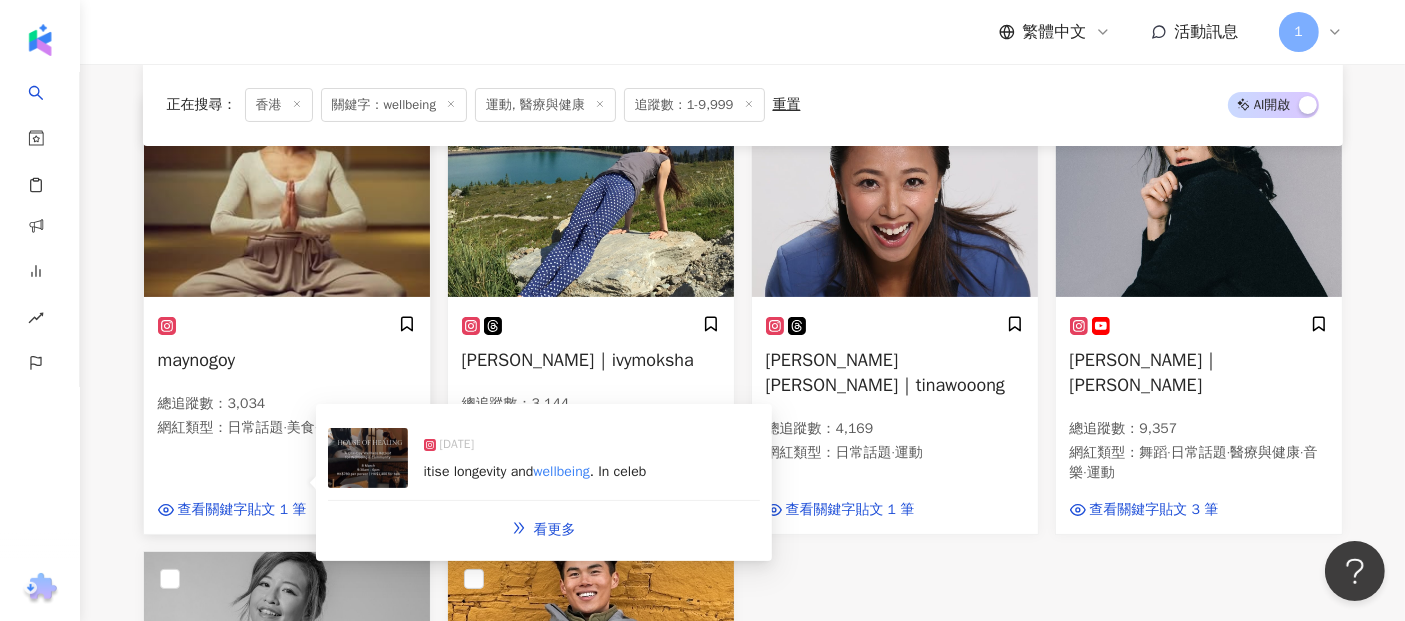 click 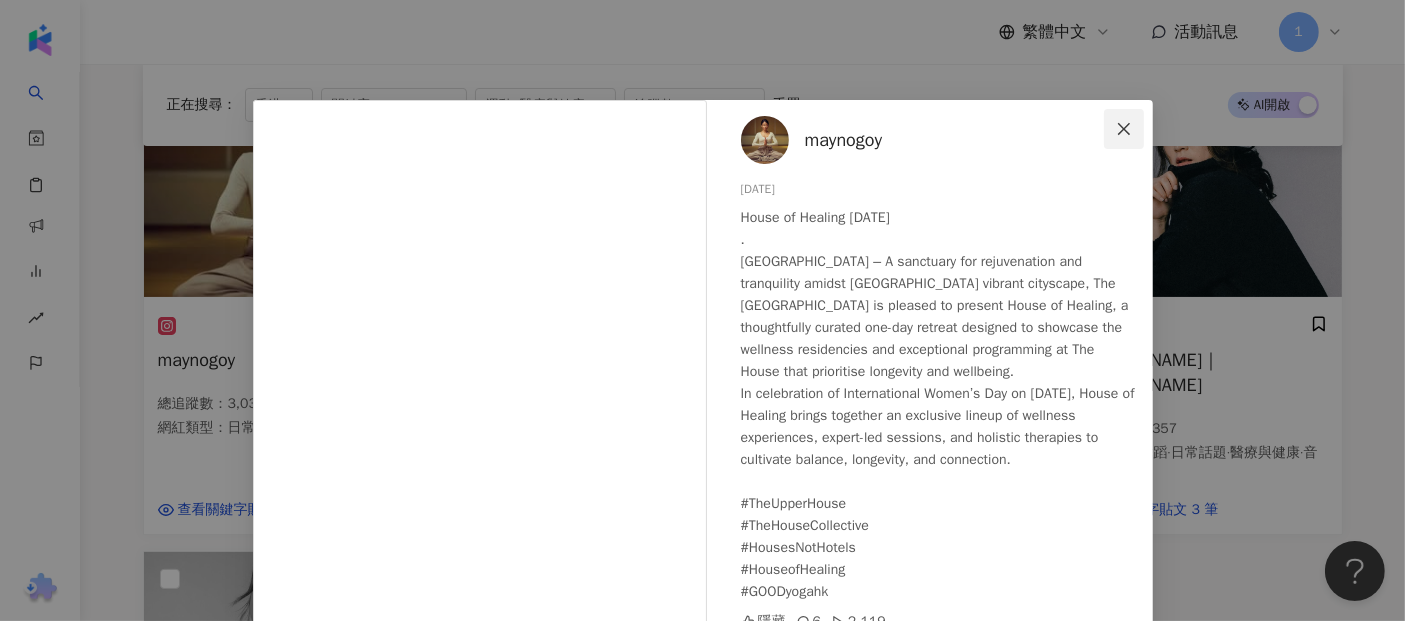 click 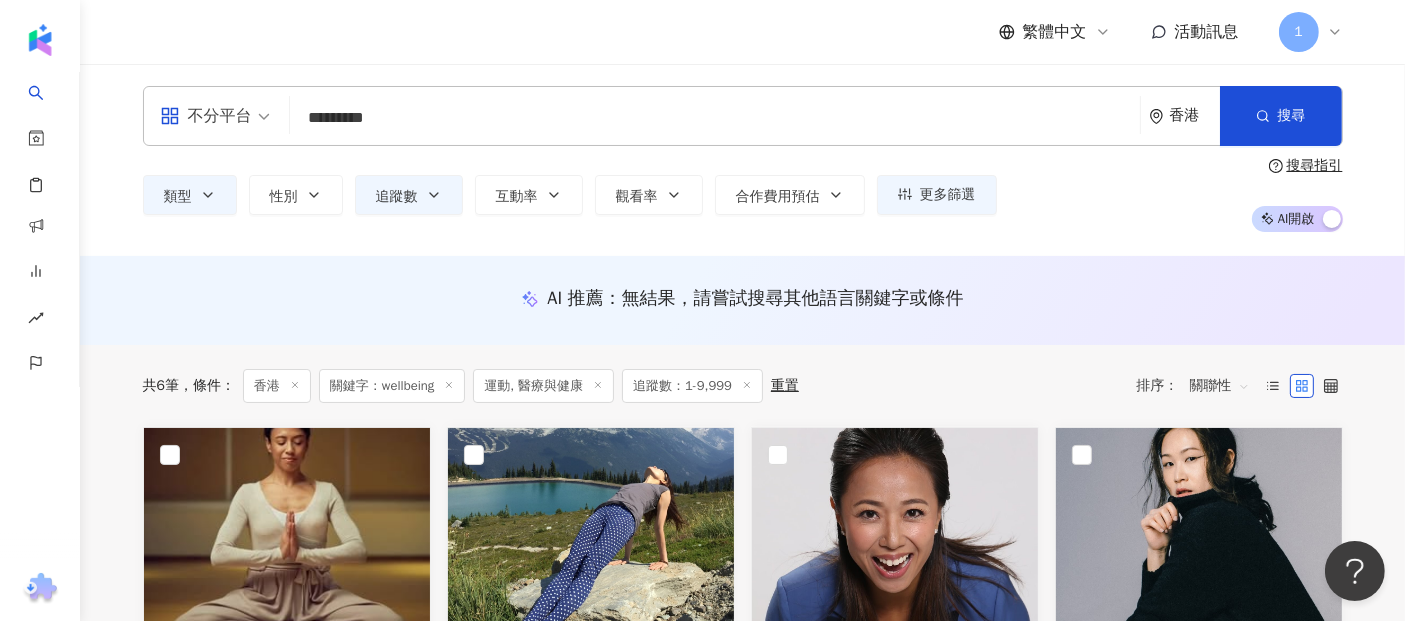 scroll, scrollTop: 0, scrollLeft: 0, axis: both 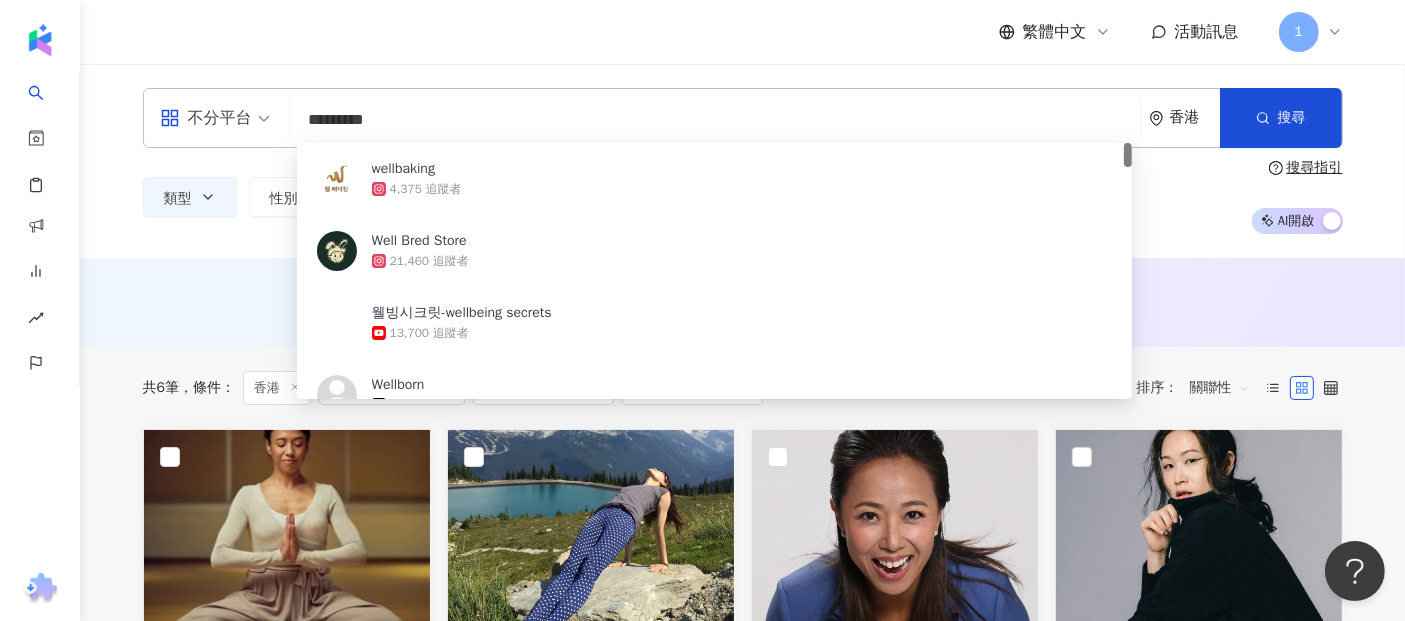 drag, startPoint x: 470, startPoint y: 118, endPoint x: 390, endPoint y: 135, distance: 81.78631 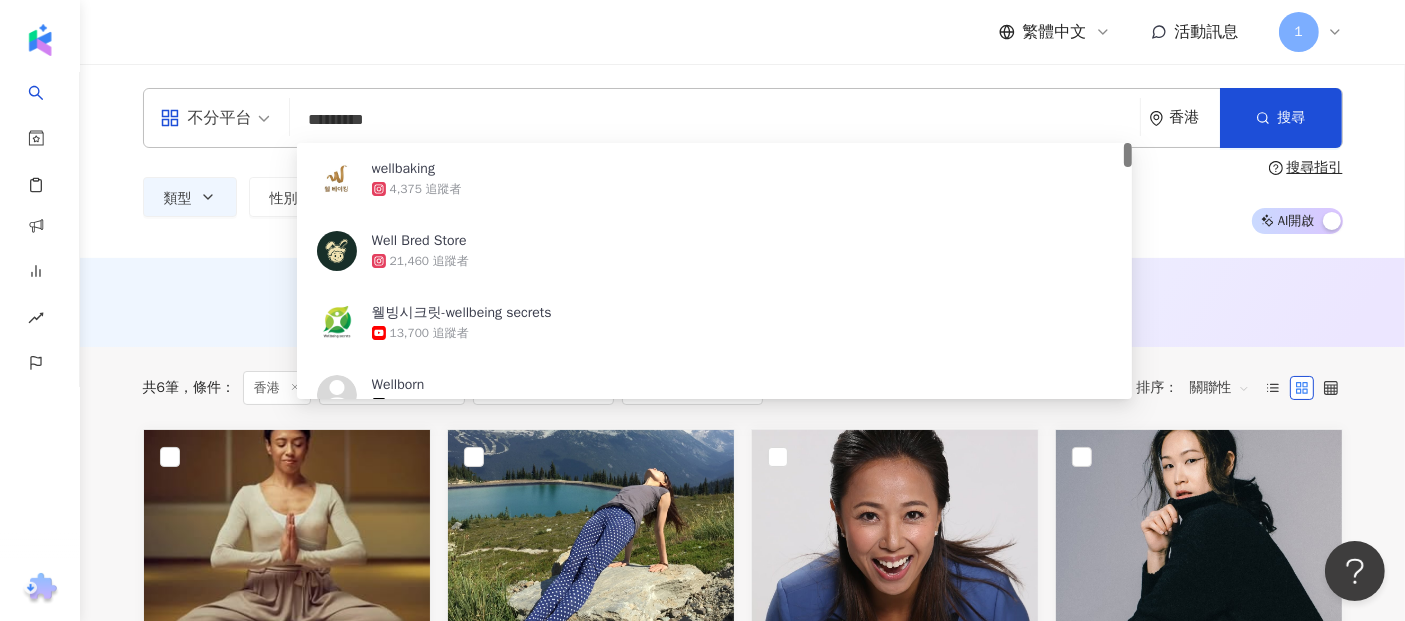click on "*********" at bounding box center (715, 120) 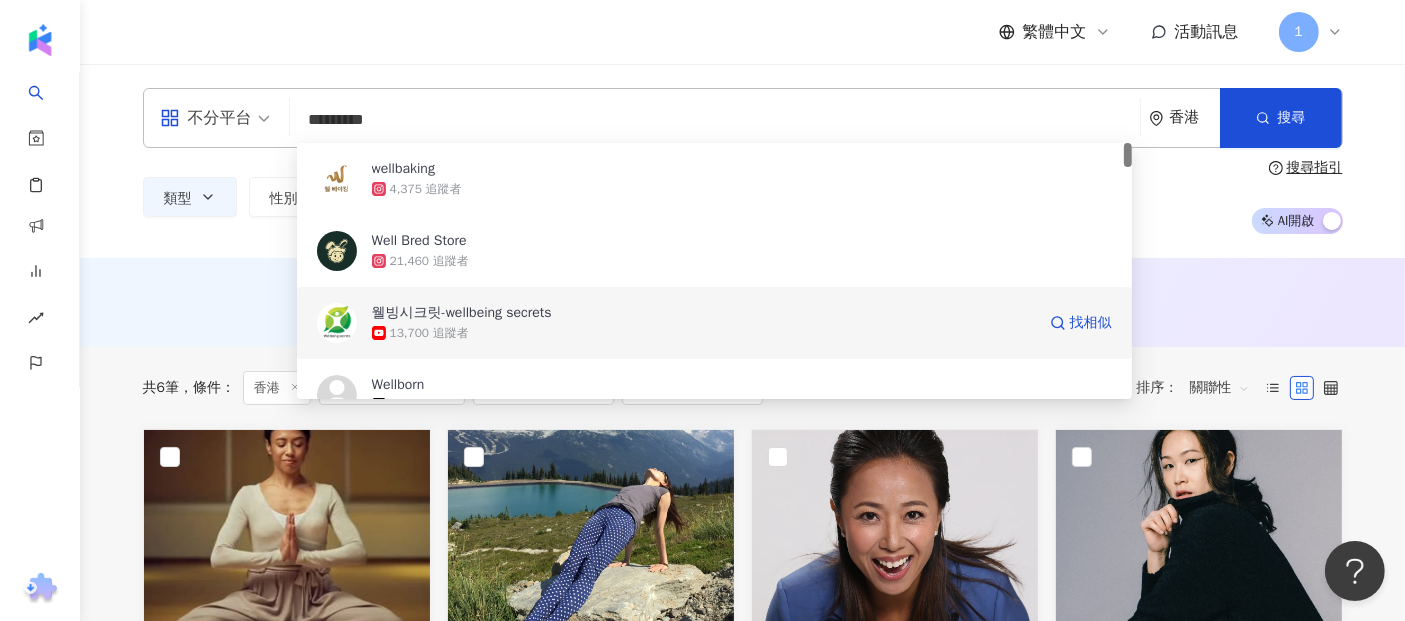 scroll, scrollTop: 111, scrollLeft: 0, axis: vertical 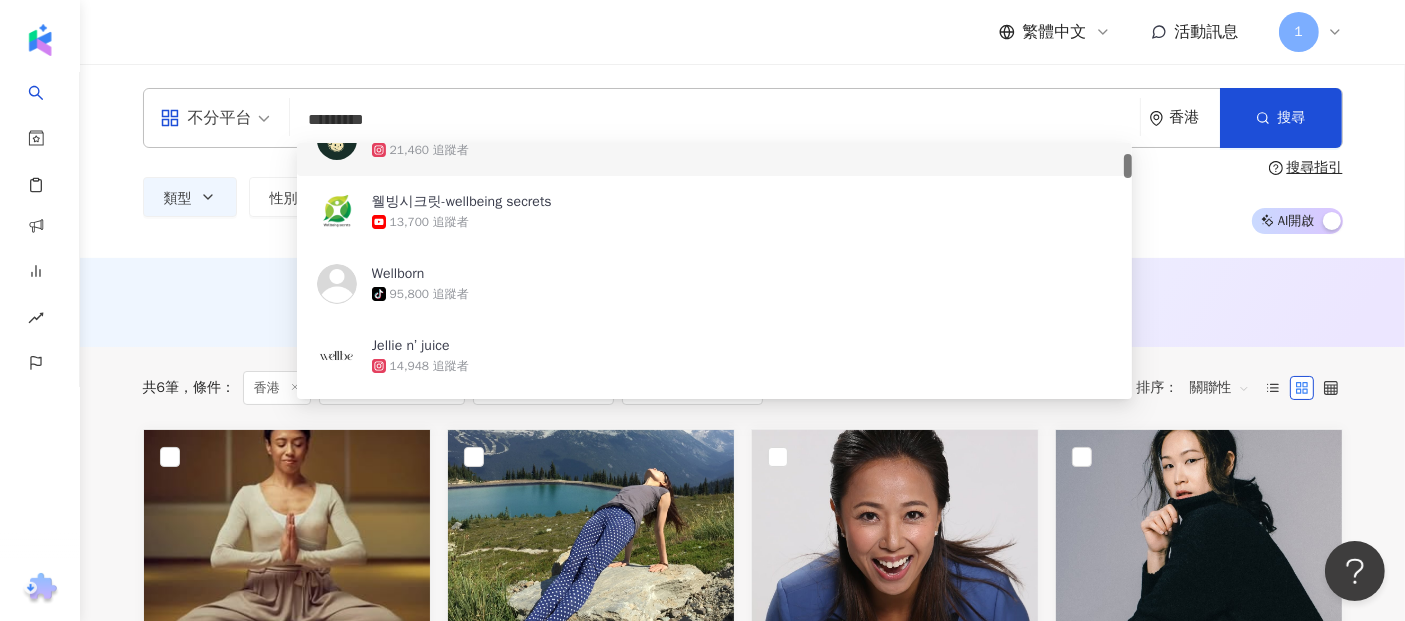 drag, startPoint x: 434, startPoint y: 113, endPoint x: 270, endPoint y: 132, distance: 165.09694 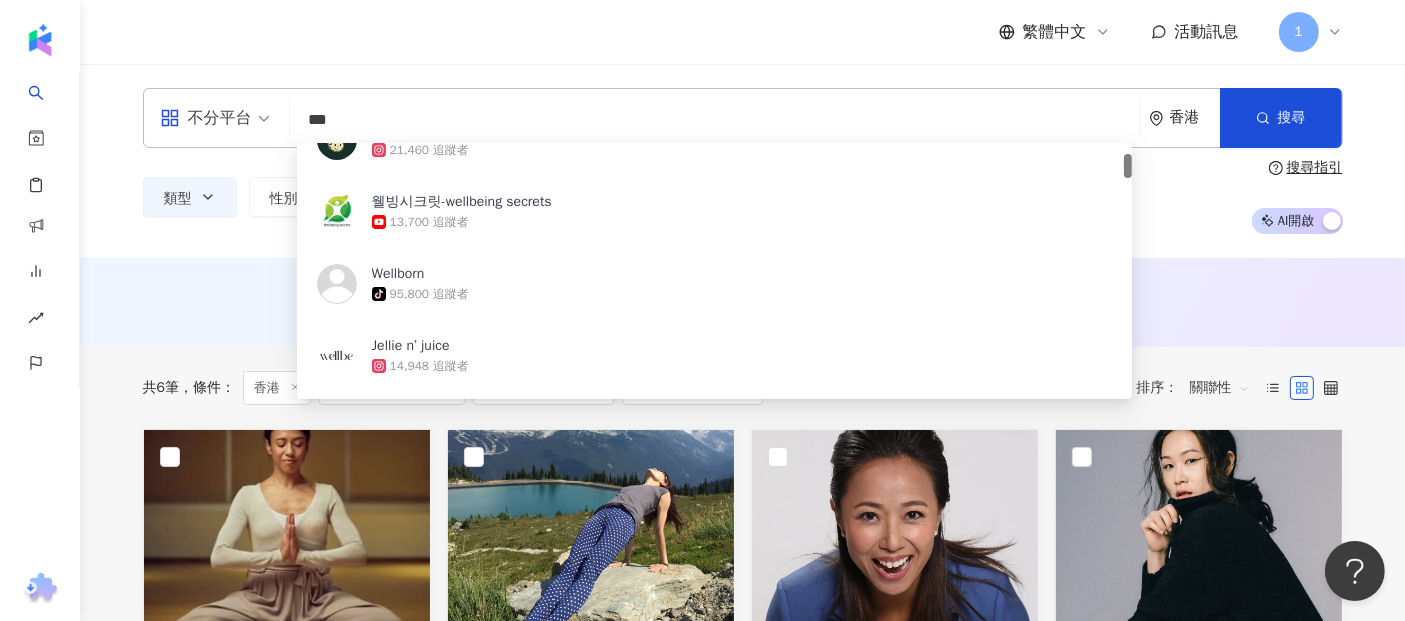 scroll, scrollTop: 0, scrollLeft: 0, axis: both 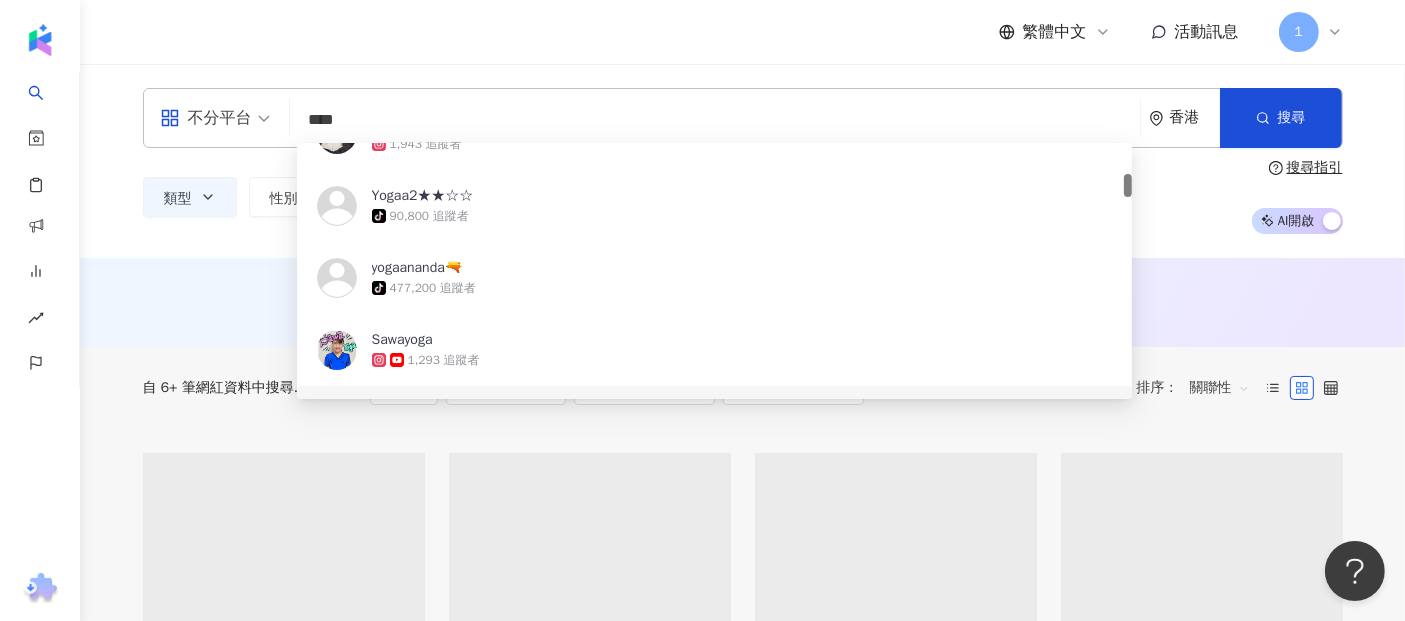 click on "AI 推薦 ： 無結果，請嘗試搜尋其他語言關鍵字或條件" at bounding box center [743, 300] 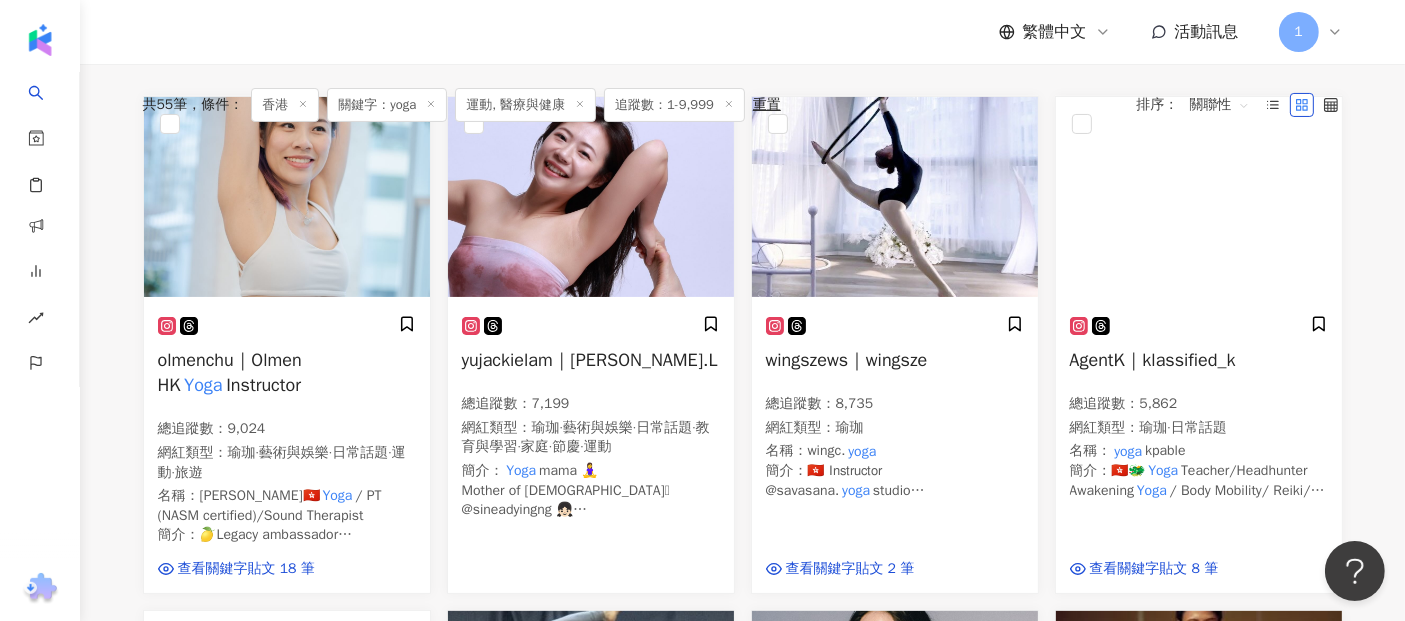 scroll, scrollTop: 0, scrollLeft: 0, axis: both 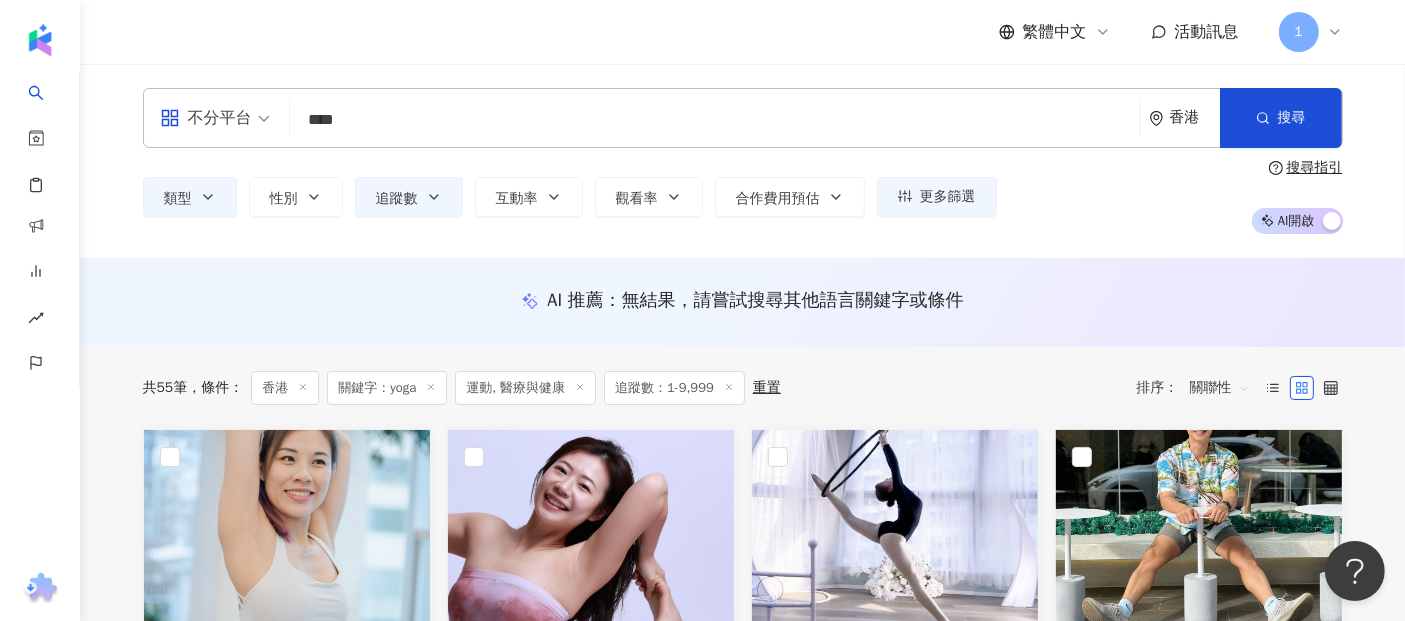 click on "****" at bounding box center [715, 120] 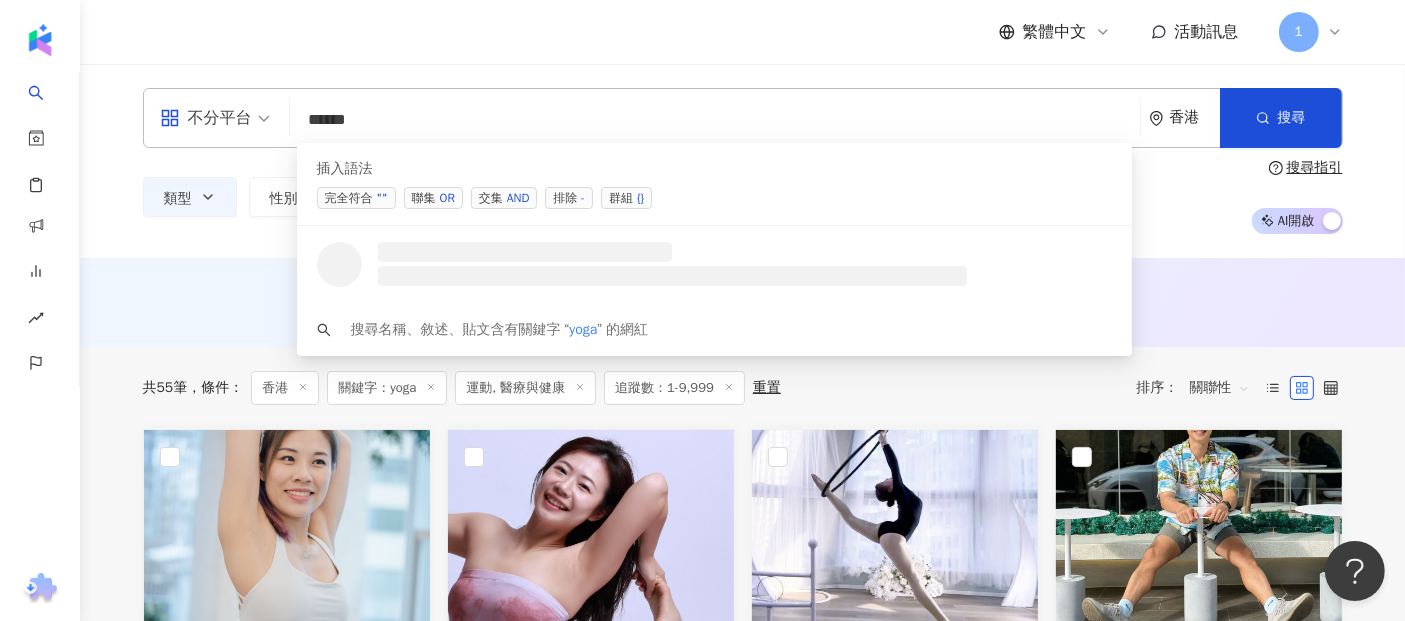 scroll, scrollTop: 0, scrollLeft: 0, axis: both 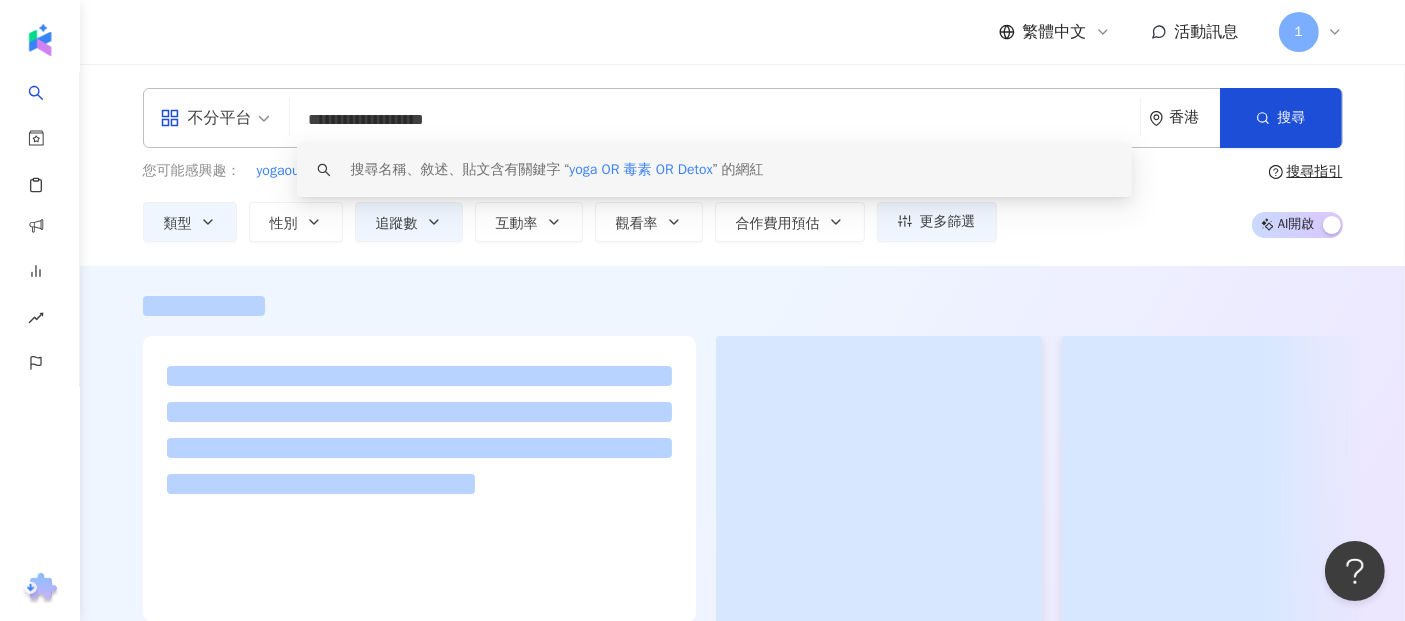 click at bounding box center (743, 306) 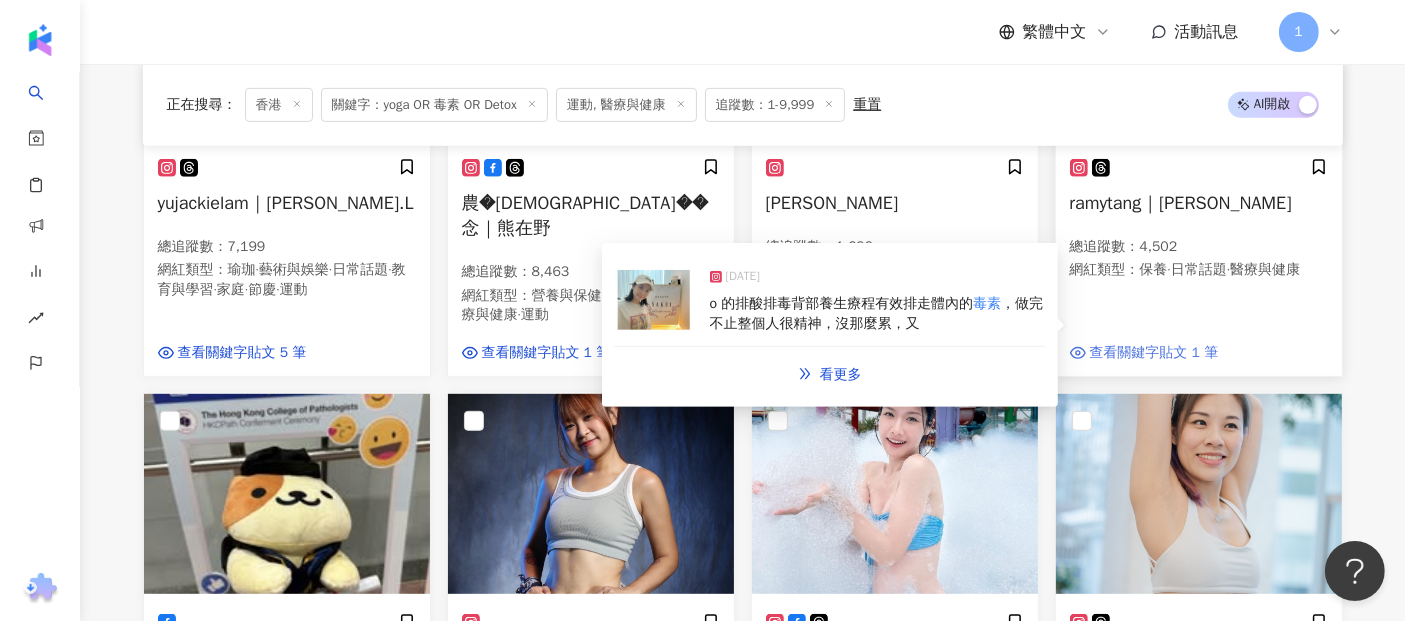 scroll, scrollTop: 1111, scrollLeft: 0, axis: vertical 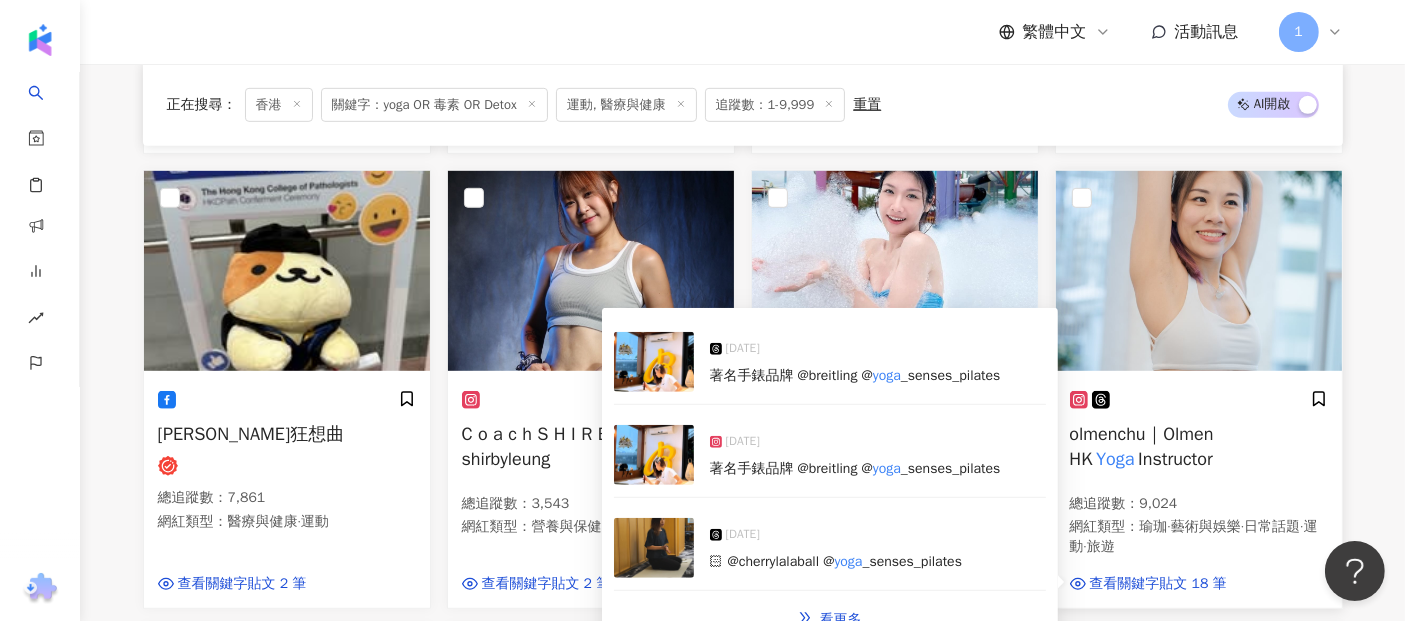 click on "著名手錶品牌
@breitling @" at bounding box center (791, 468) 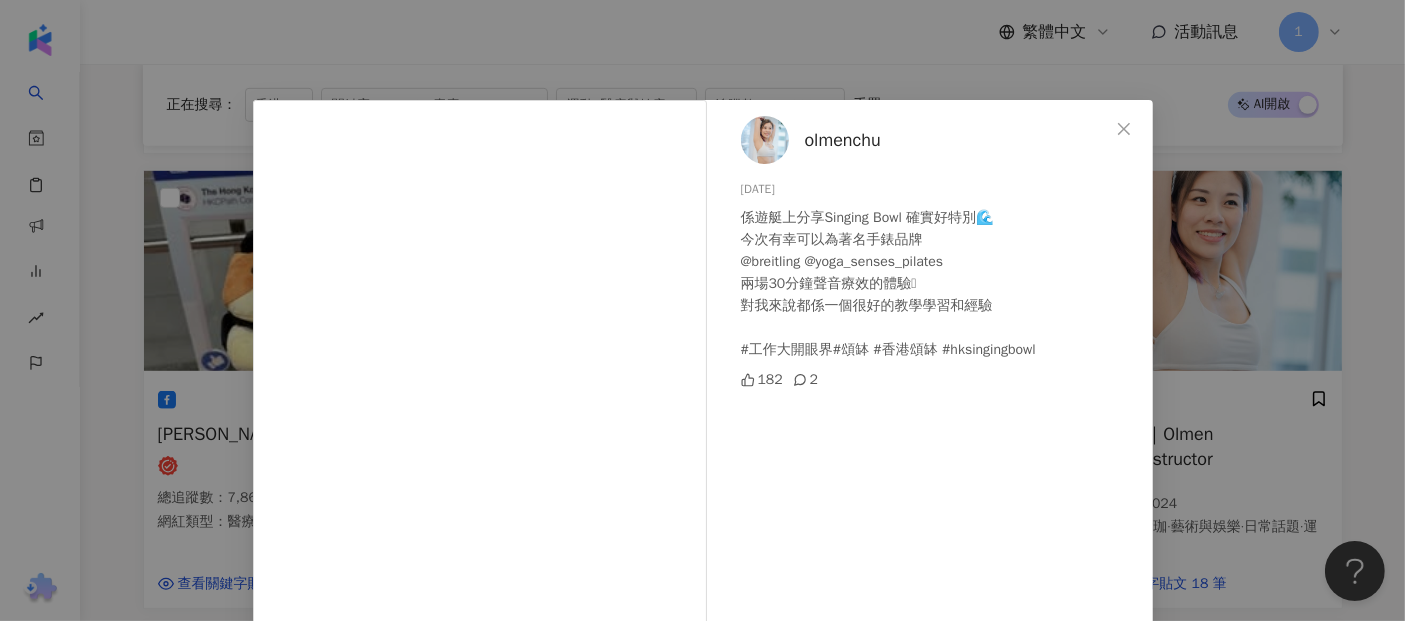 scroll, scrollTop: 275, scrollLeft: 0, axis: vertical 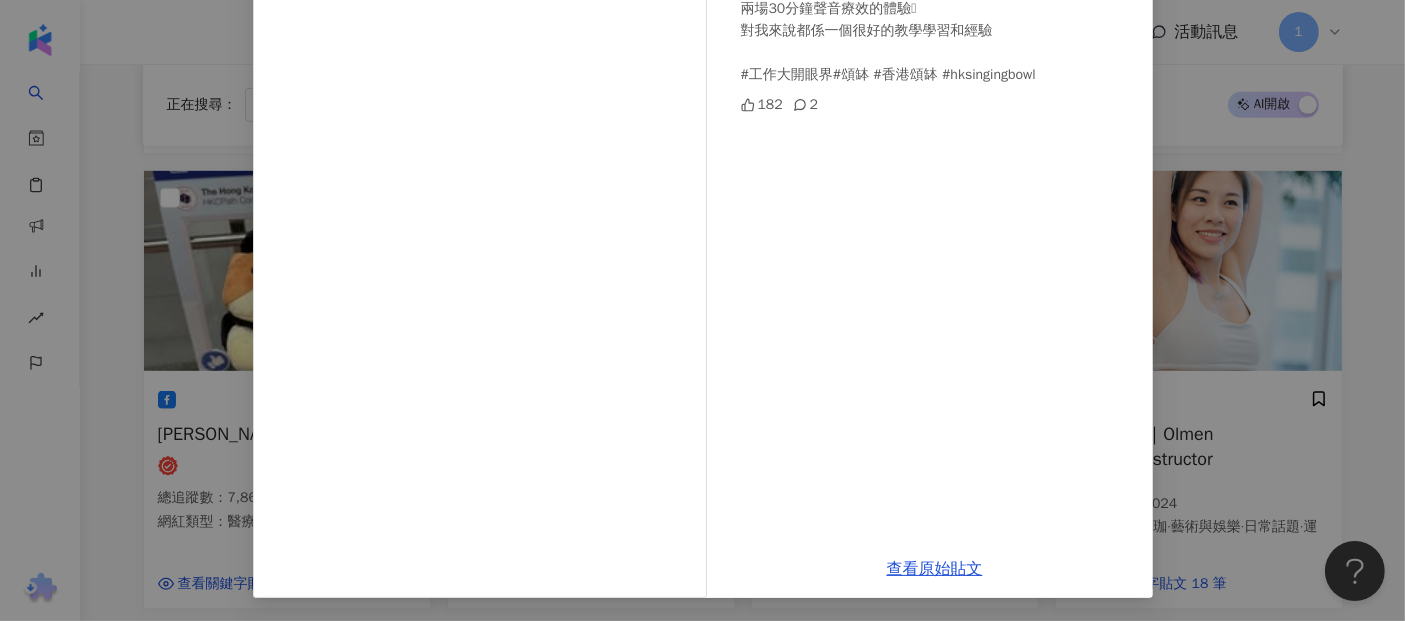 click on "olmenchu [DATE] 係遊艇上分享Singing Bowl 確實好特別🌊
今次有幸可以為著名手錶品牌
@breitling @yoga_senses_pilates
兩場30分鐘聲音療效的體驗🩵
對我來說都係一個很好的教學學習和經驗
#工作大開眼界#頌缽 #香港頌缽 #hksingingbowl 182 2 查看原始貼文" at bounding box center [702, 310] 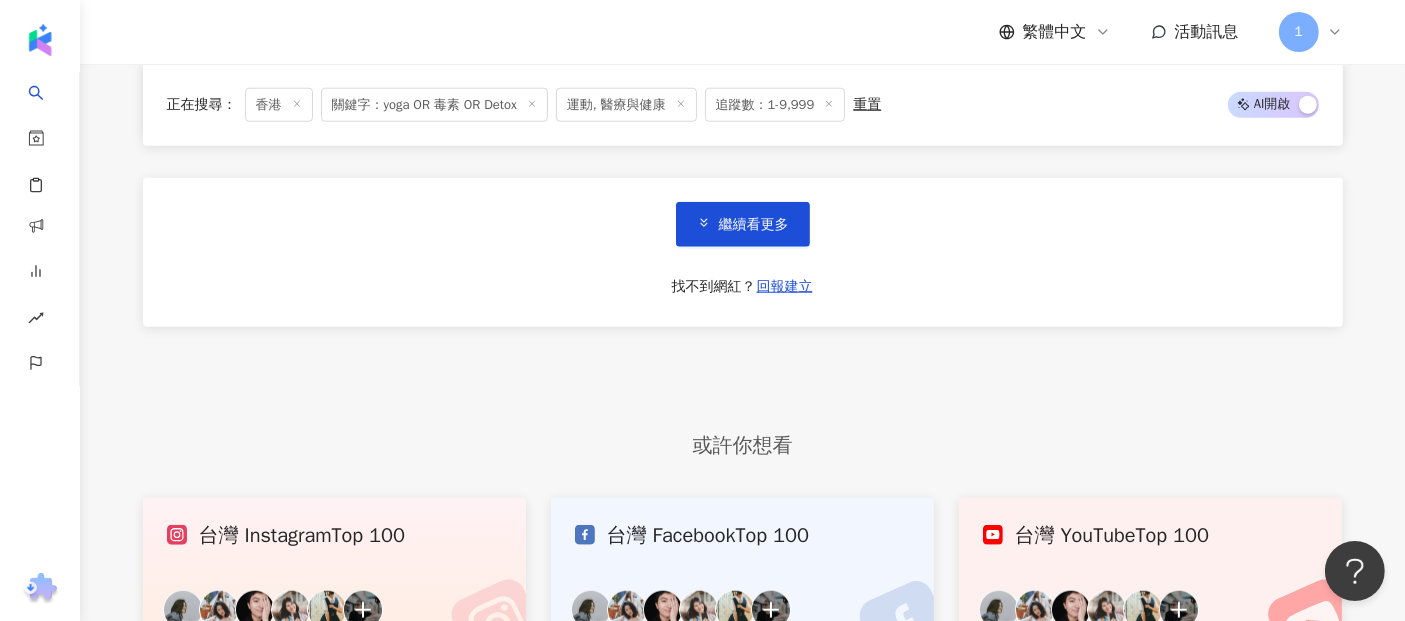 scroll, scrollTop: 1888, scrollLeft: 0, axis: vertical 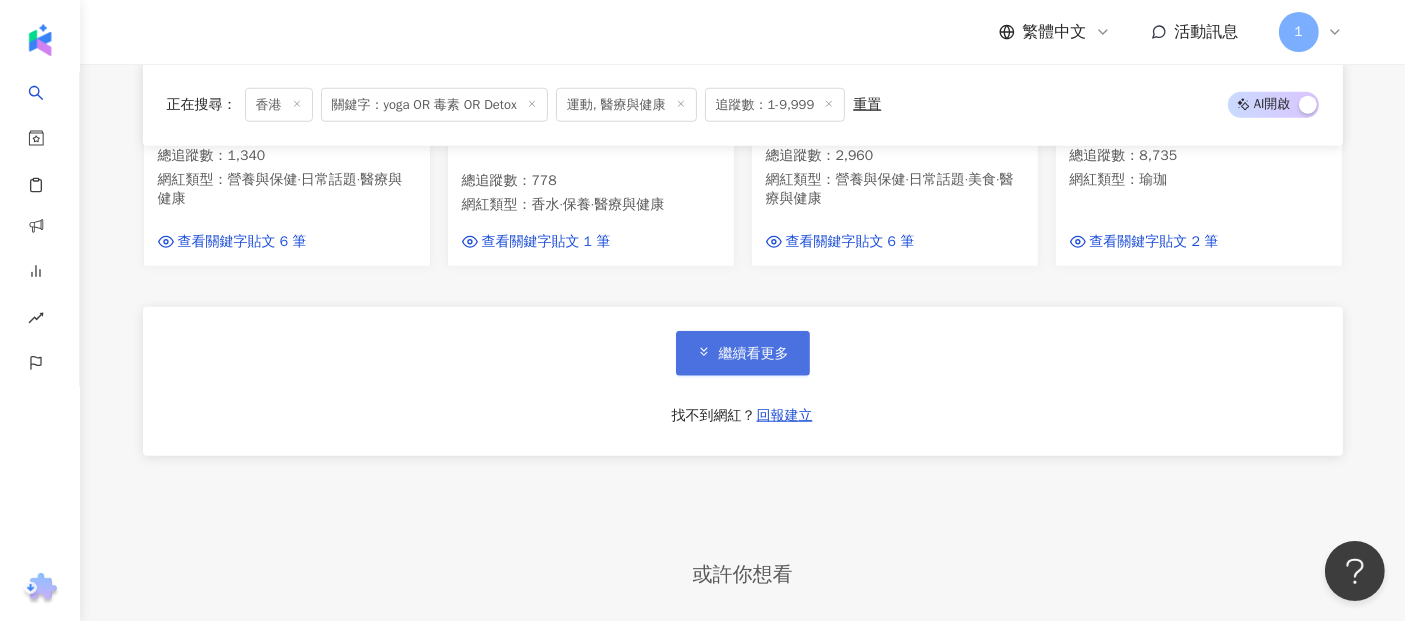 click on "繼續看更多" at bounding box center [743, 353] 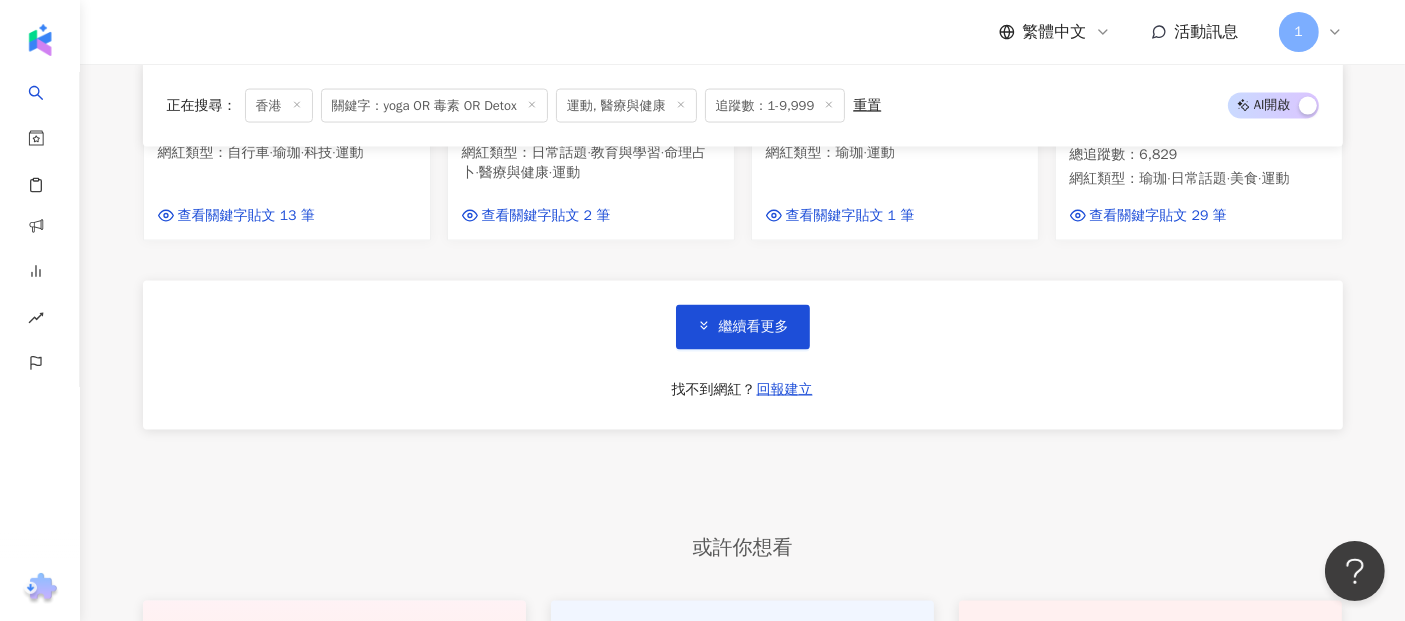 scroll, scrollTop: 3333, scrollLeft: 0, axis: vertical 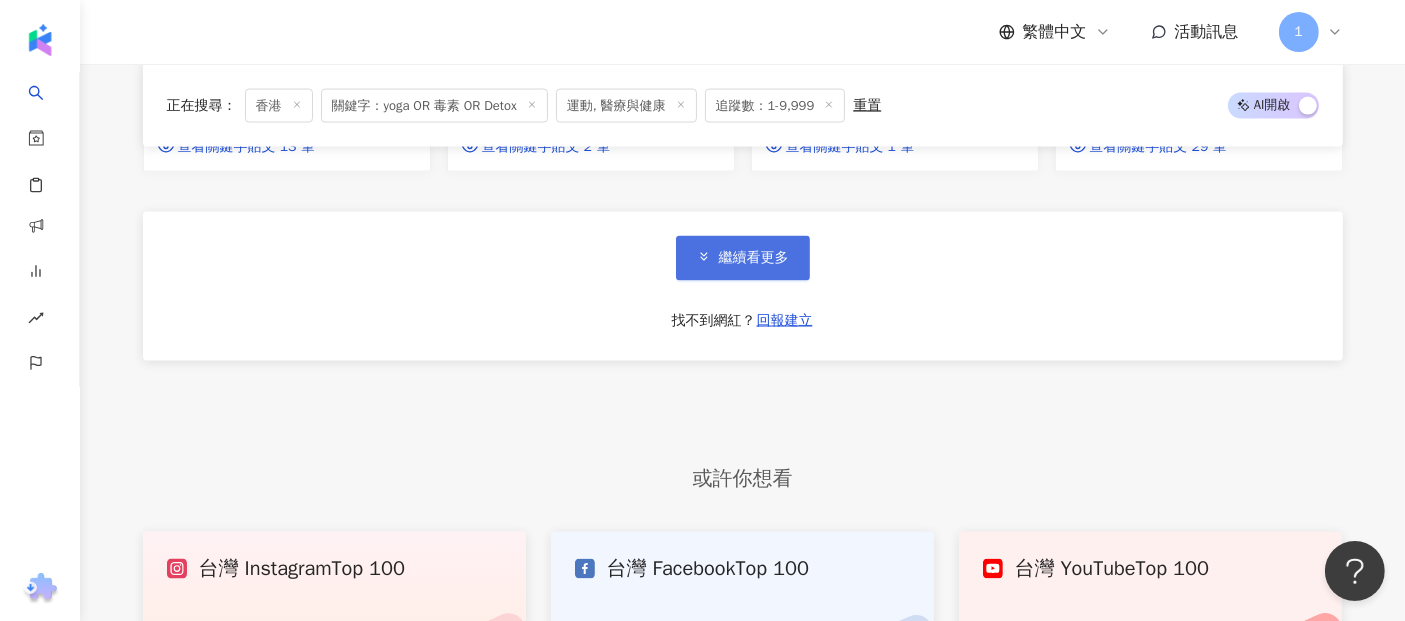 click on "繼續看更多" at bounding box center [754, 258] 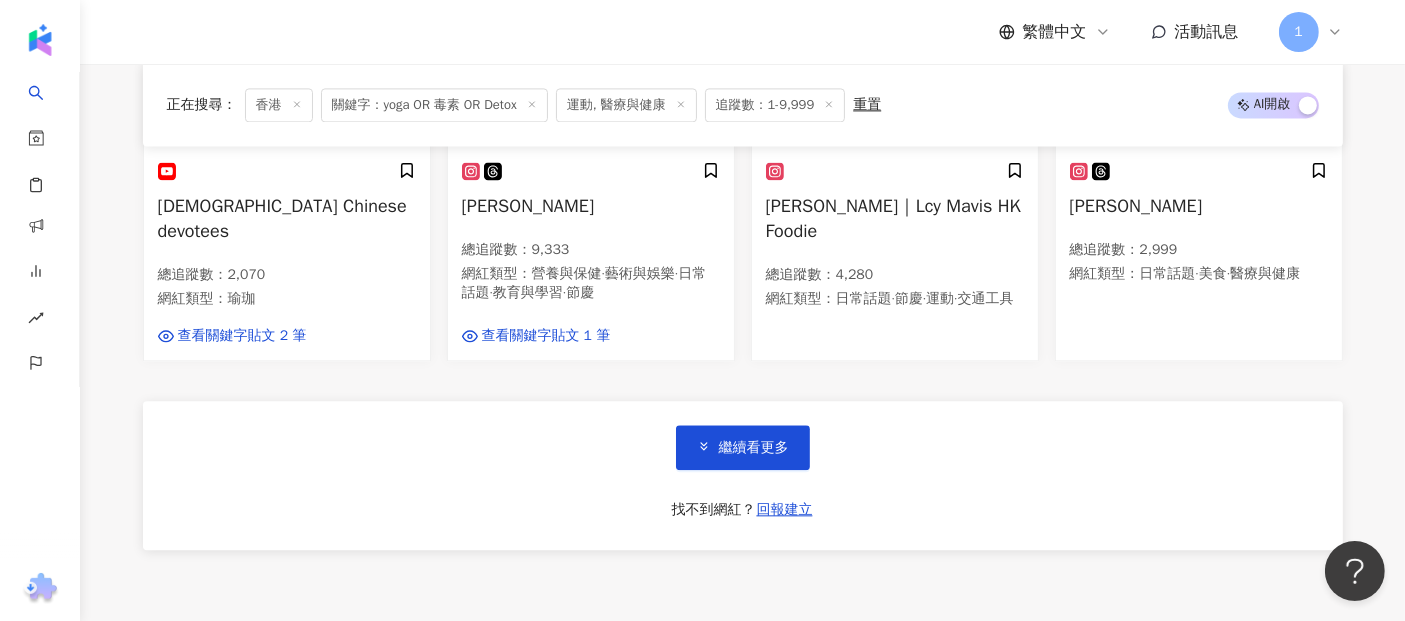 scroll, scrollTop: 4444, scrollLeft: 0, axis: vertical 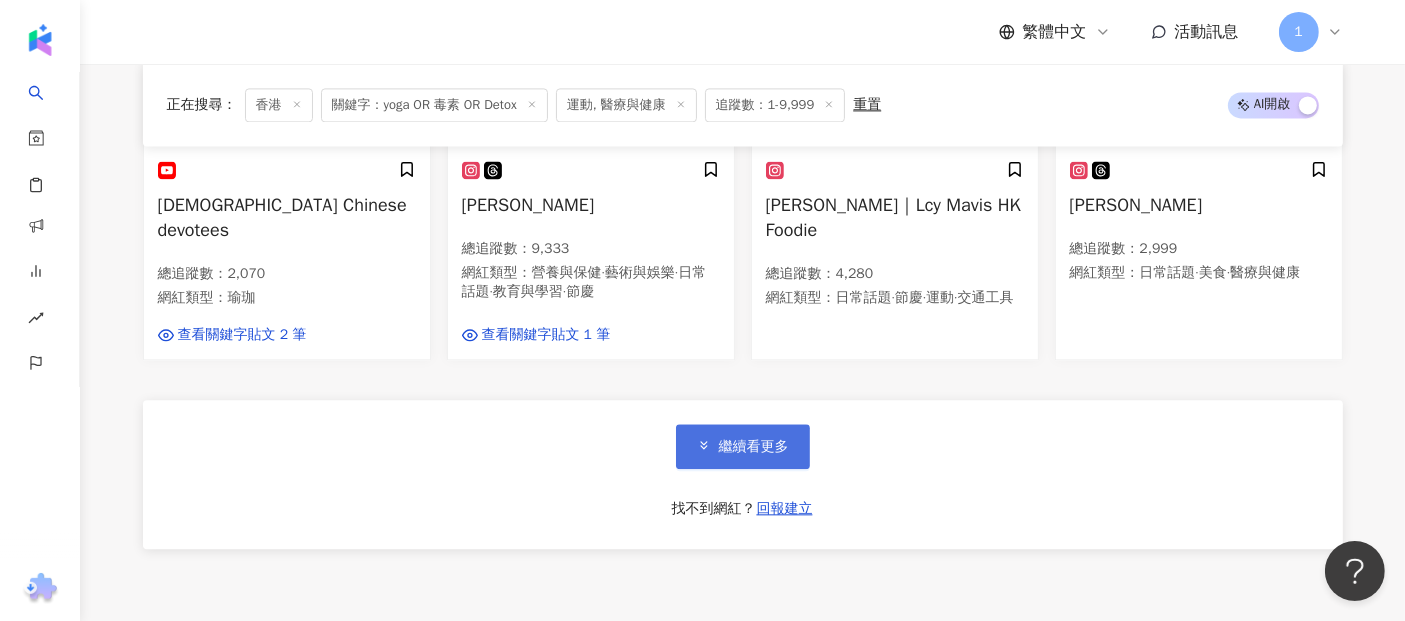 click on "繼續看更多" at bounding box center [754, 447] 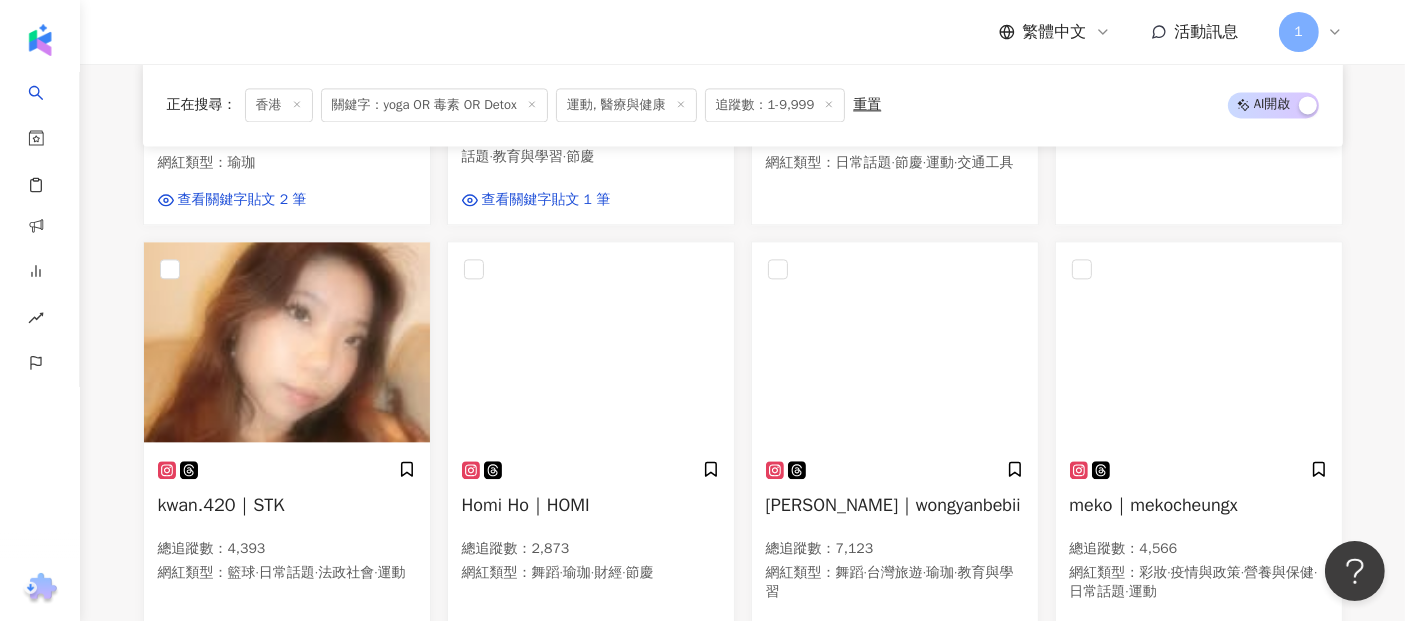 scroll, scrollTop: 4777, scrollLeft: 0, axis: vertical 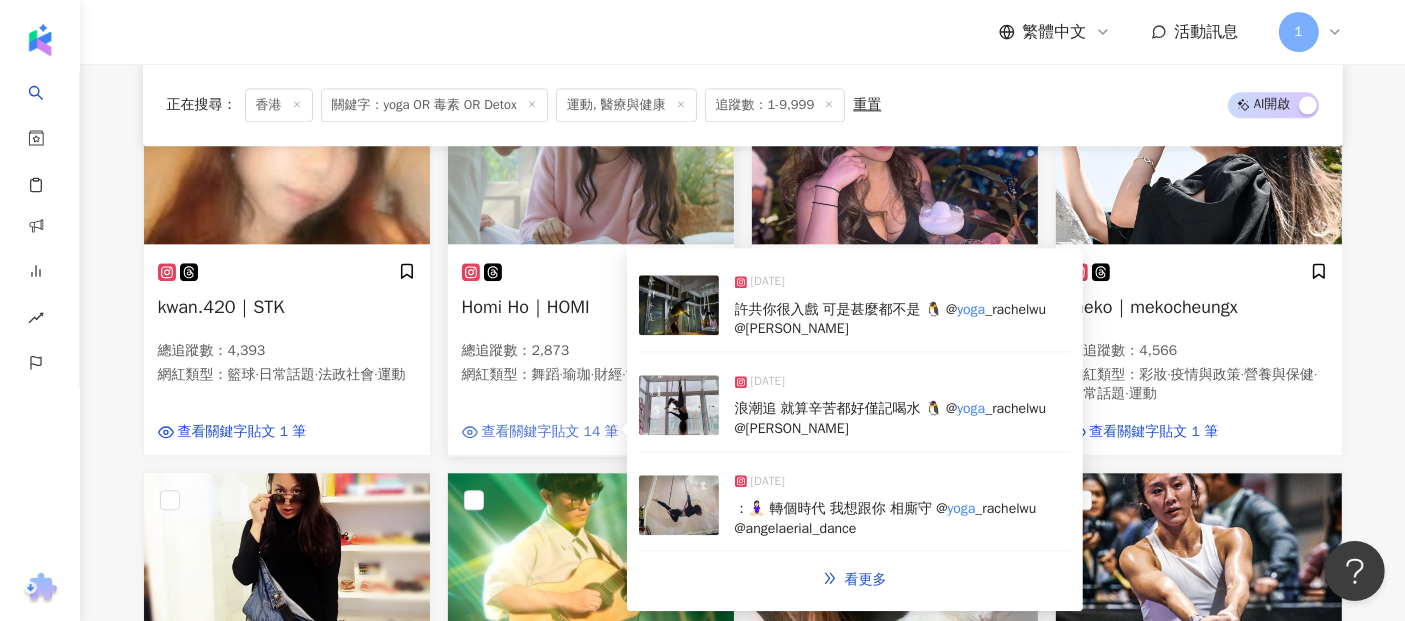 click on "查看關鍵字貼文 14 筆" at bounding box center (550, 432) 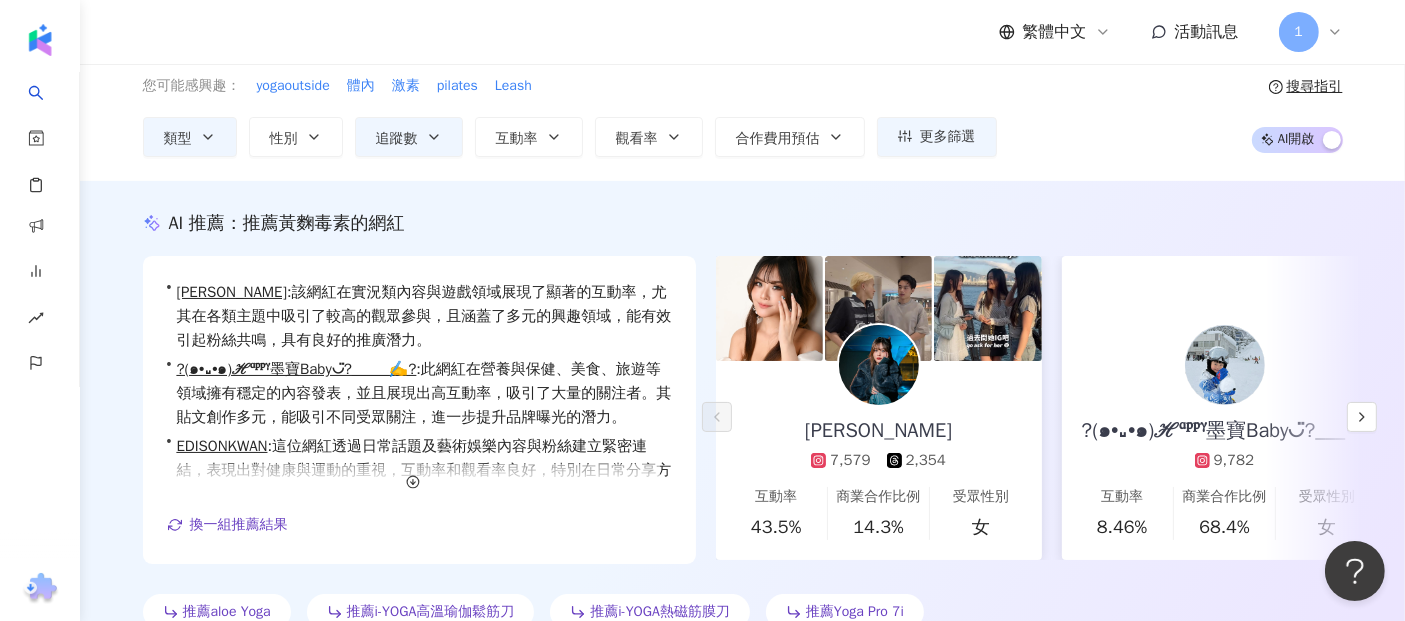 scroll, scrollTop: 0, scrollLeft: 0, axis: both 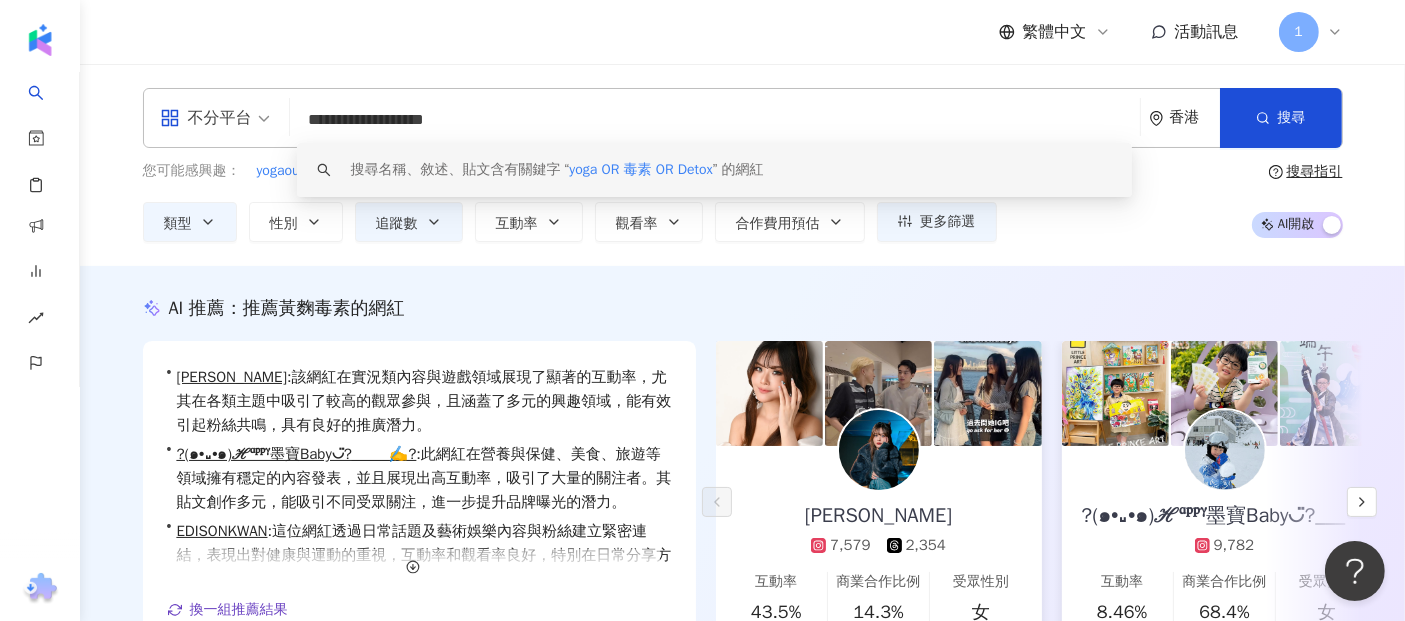 drag, startPoint x: 339, startPoint y: 126, endPoint x: 276, endPoint y: 143, distance: 65.25335 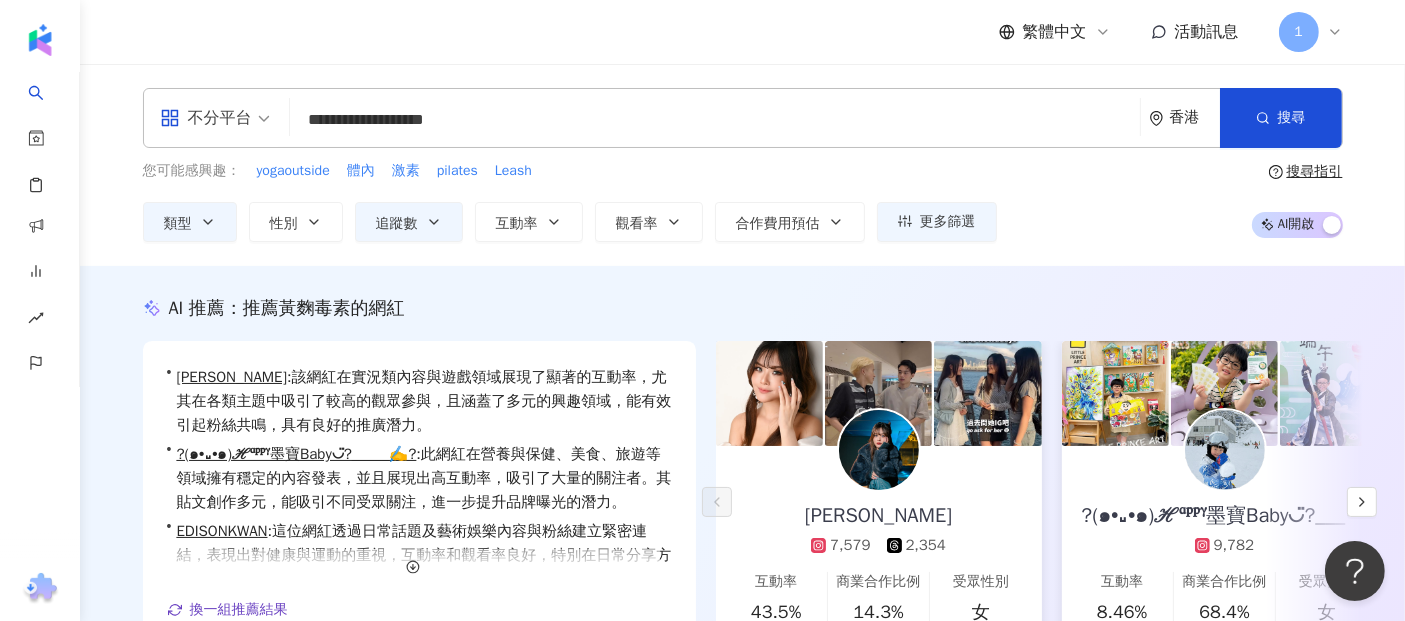 click on "**********" at bounding box center (742, 165) 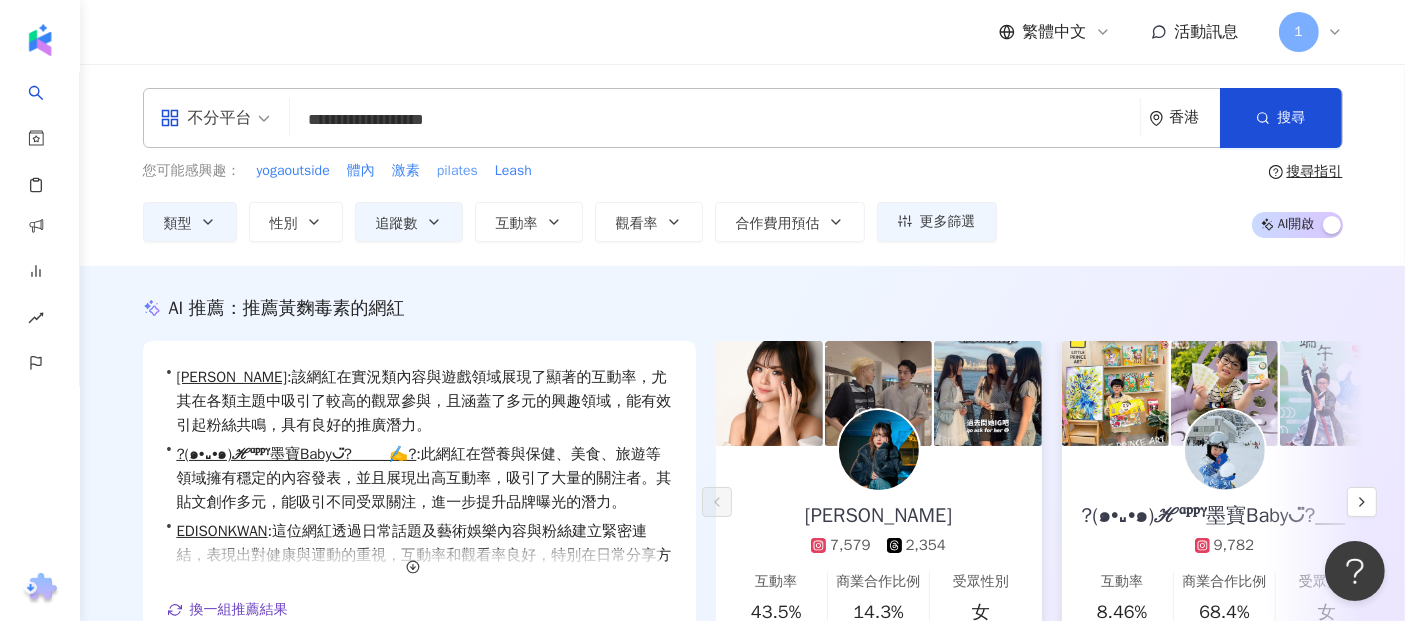 drag, startPoint x: 437, startPoint y: 176, endPoint x: 480, endPoint y: 168, distance: 43.737854 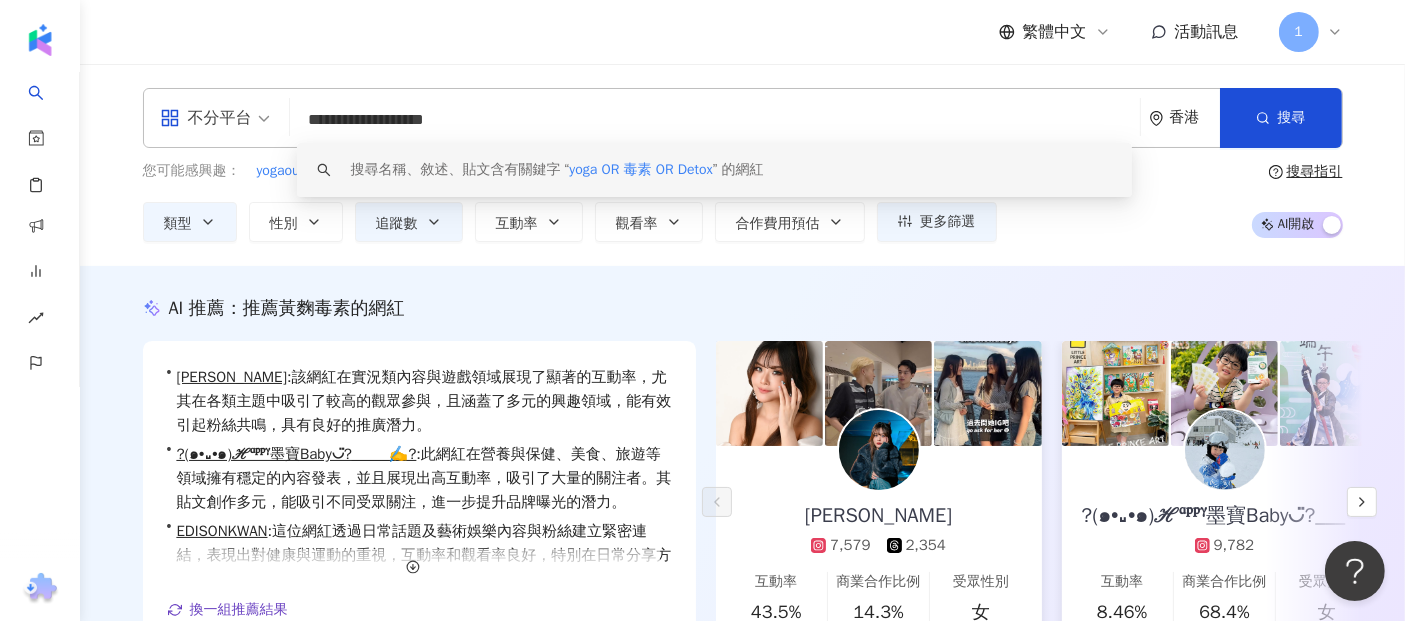 drag, startPoint x: 344, startPoint y: 122, endPoint x: 286, endPoint y: 126, distance: 58.137768 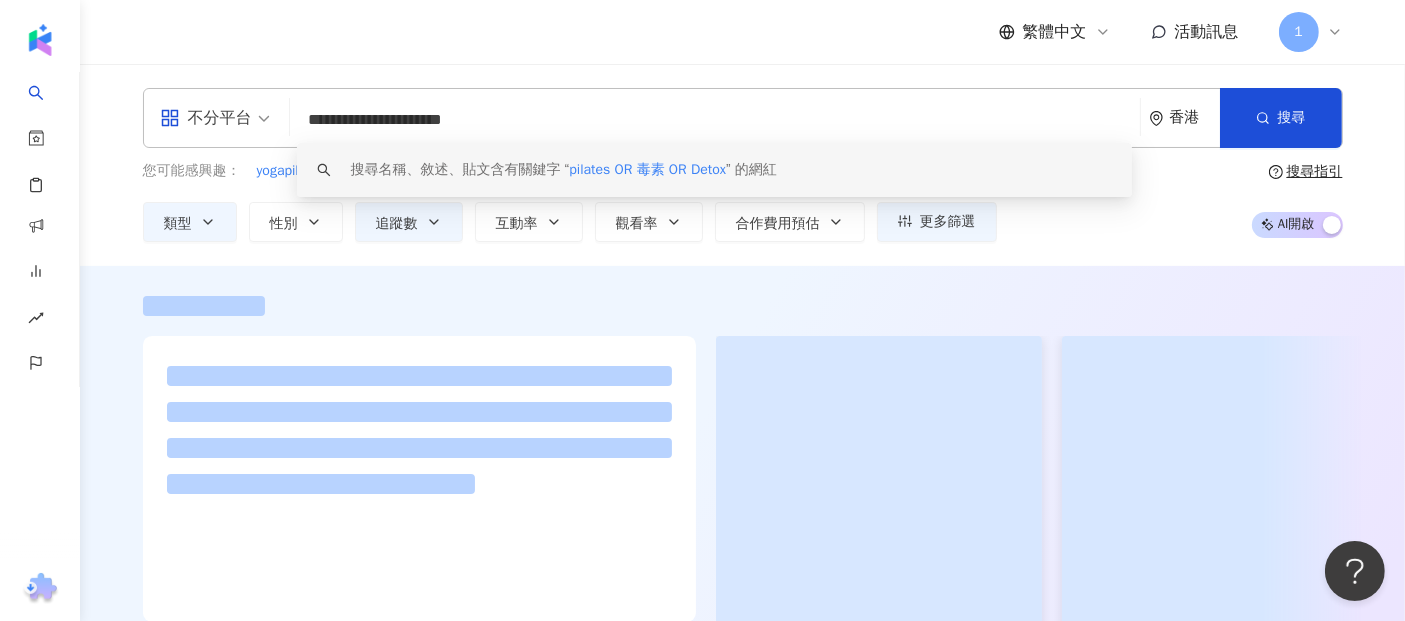 click on "繁體中文 活動訊息 1" at bounding box center [743, 32] 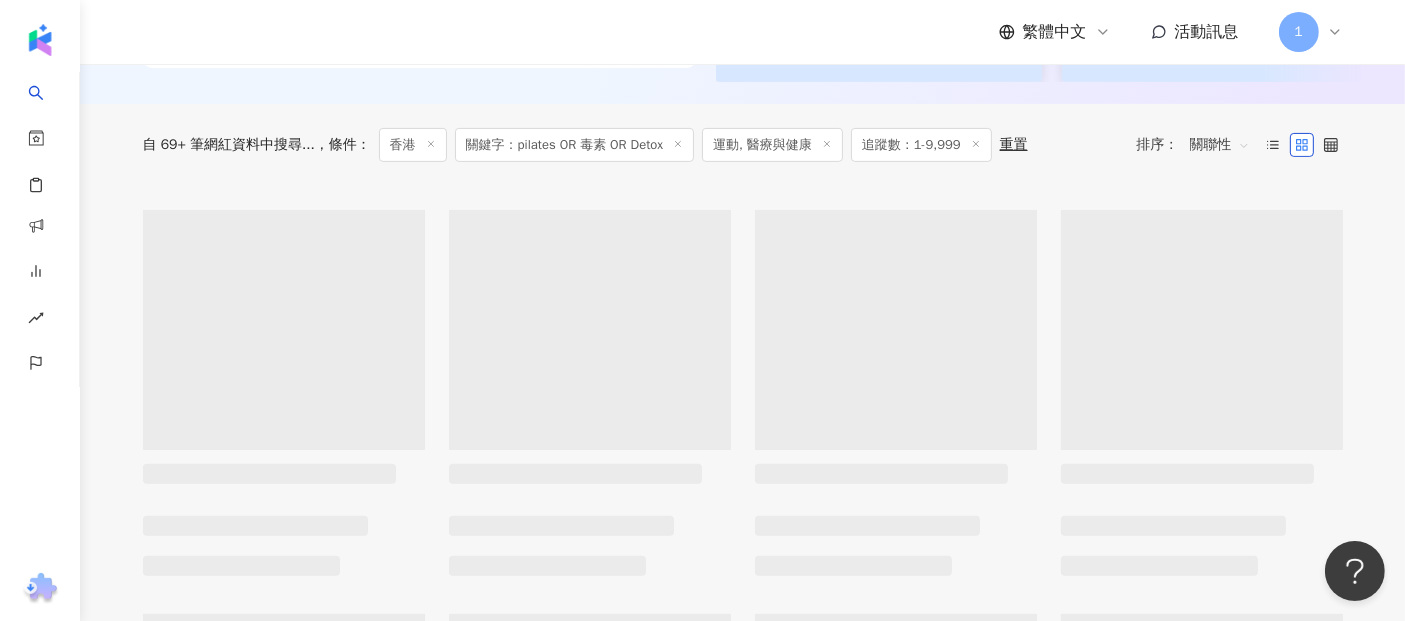 scroll, scrollTop: 555, scrollLeft: 0, axis: vertical 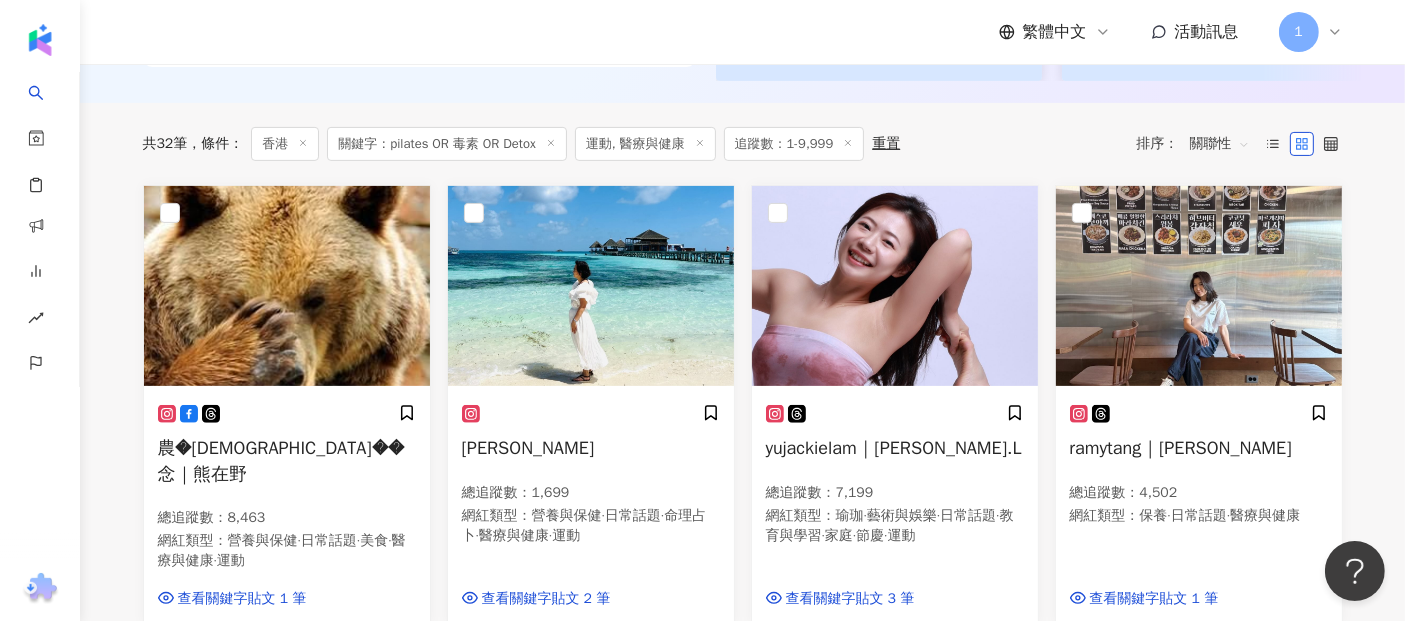 click on "關聯性" at bounding box center [1220, 144] 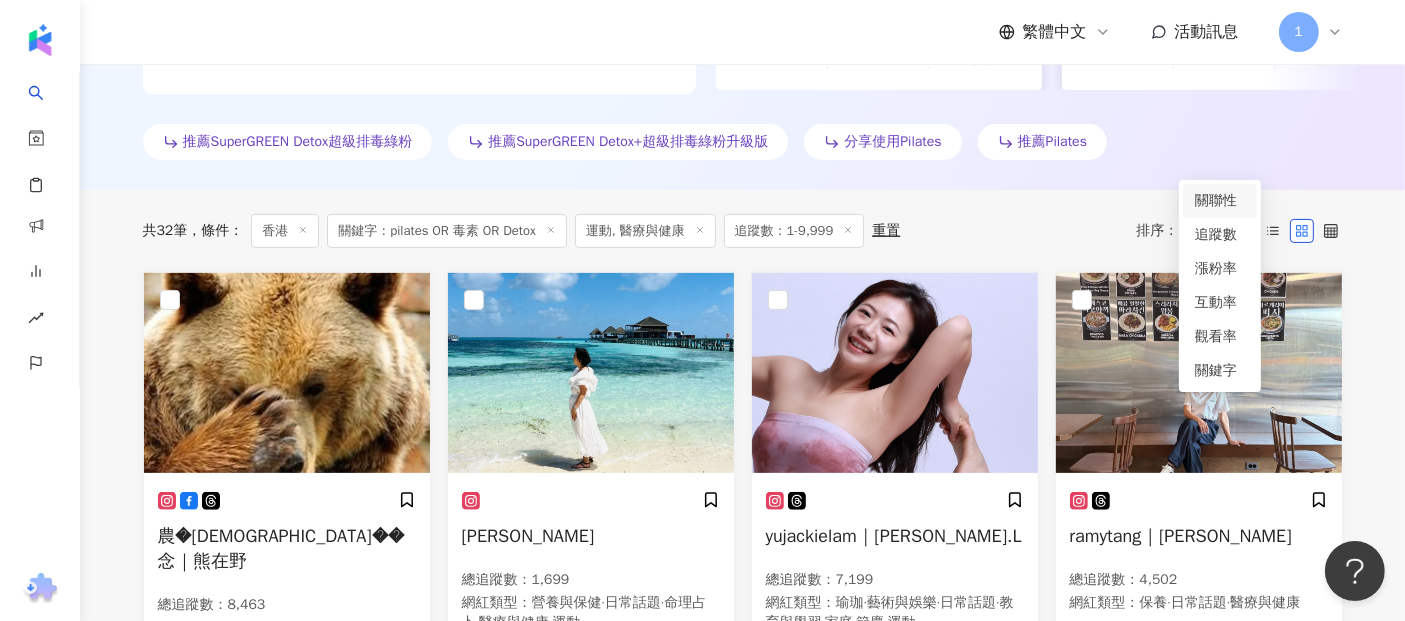 scroll, scrollTop: 565, scrollLeft: 0, axis: vertical 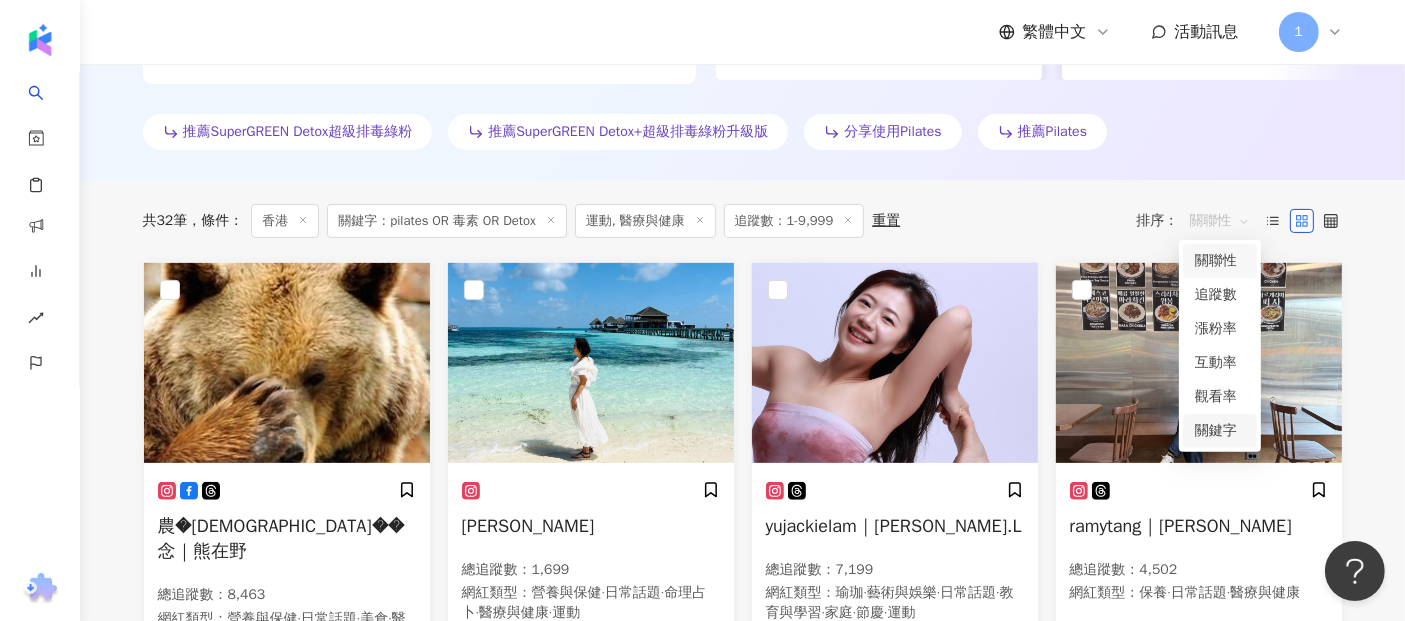 click on "關鍵字" at bounding box center [1220, 431] 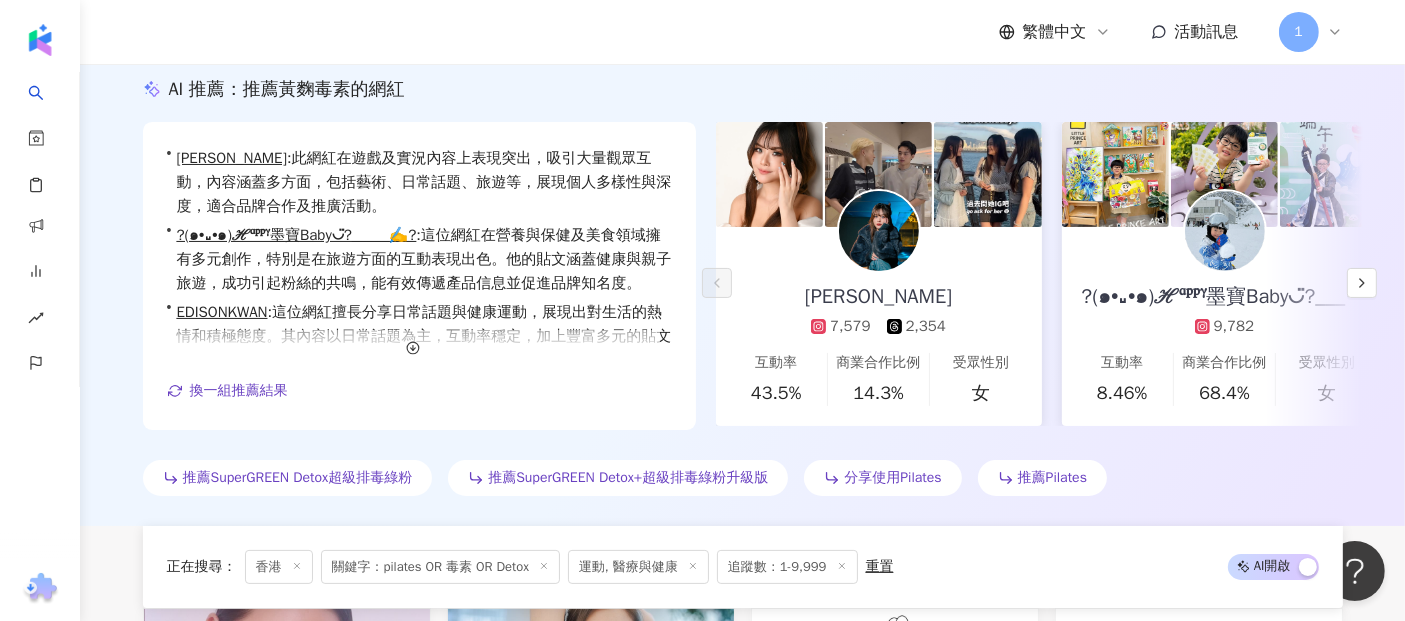 scroll, scrollTop: 0, scrollLeft: 0, axis: both 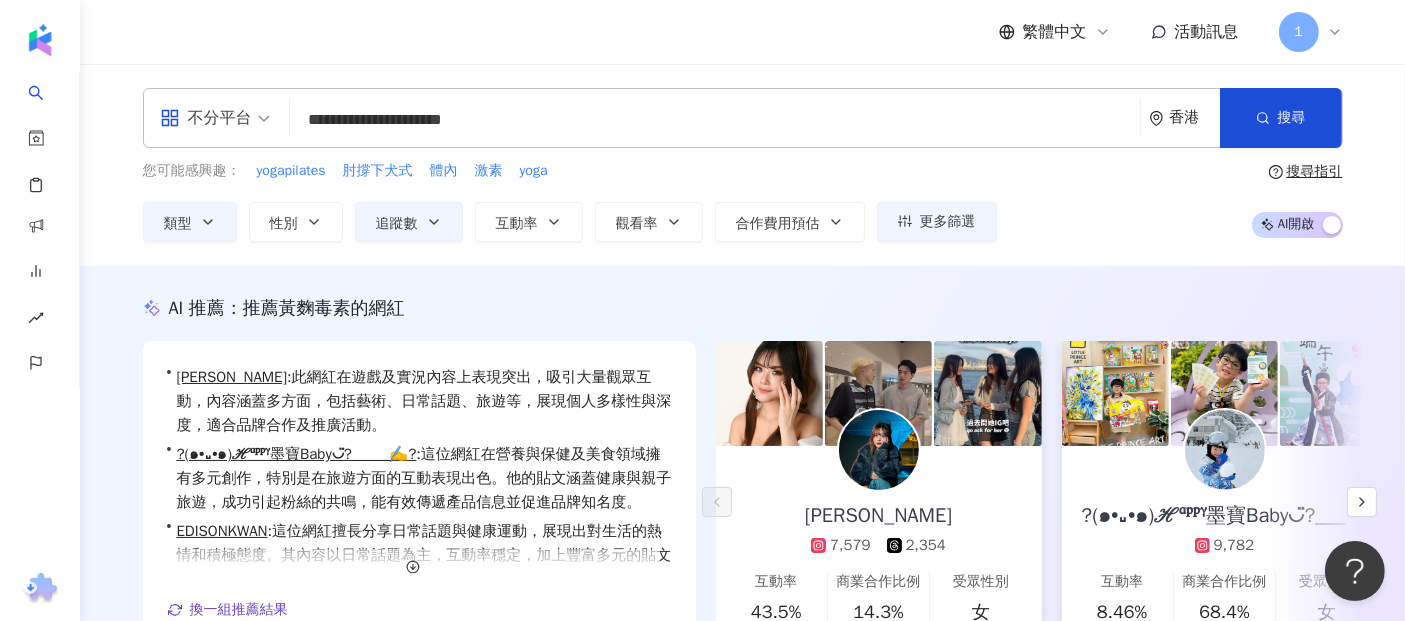click on "**********" at bounding box center (715, 120) 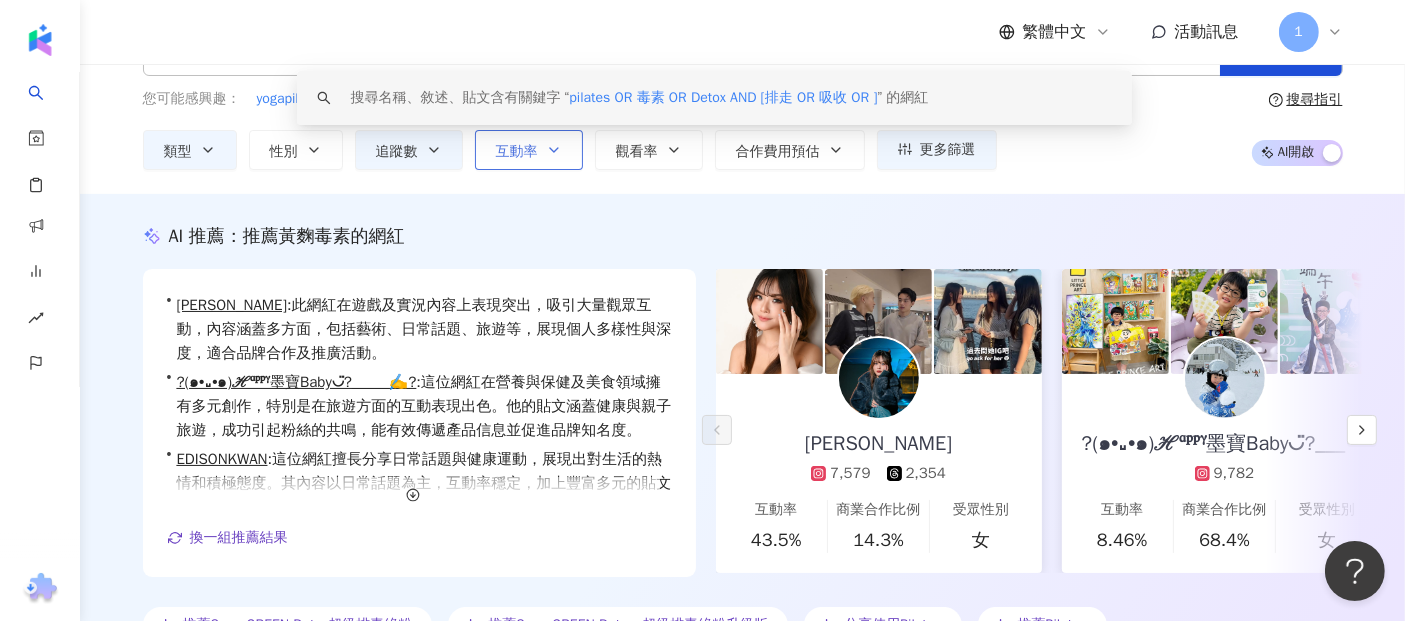 scroll, scrollTop: 0, scrollLeft: 0, axis: both 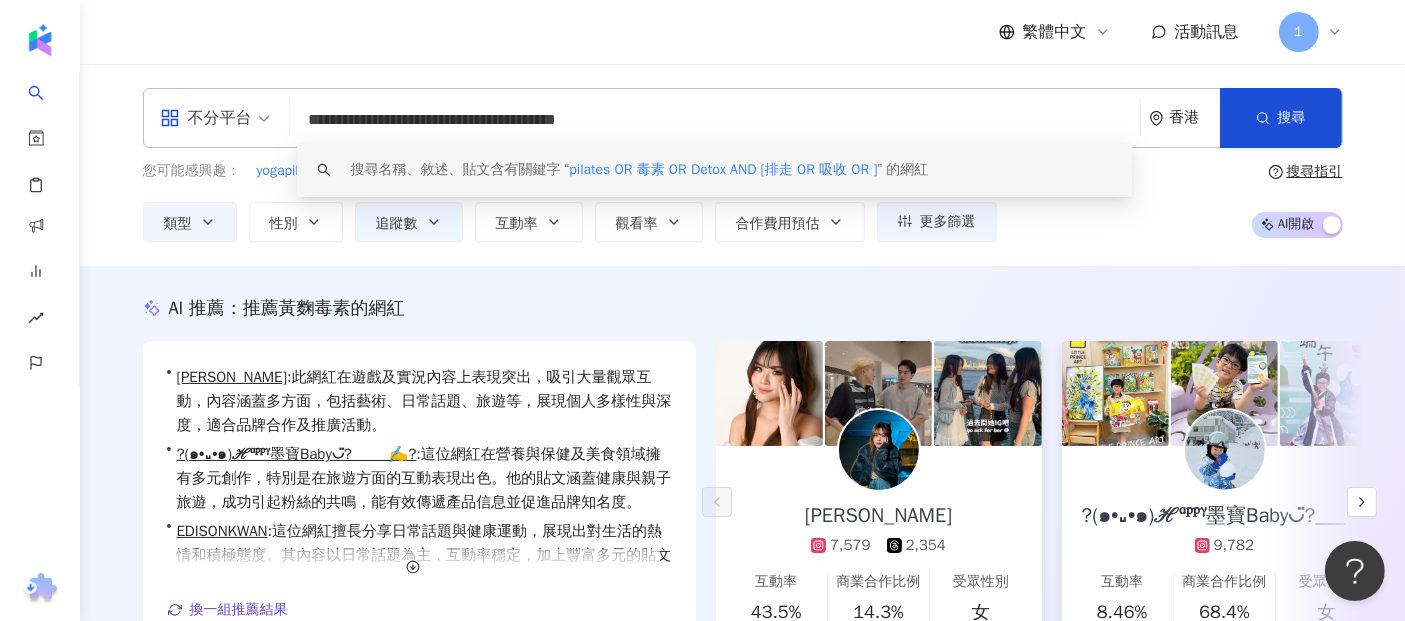 drag, startPoint x: 385, startPoint y: 130, endPoint x: 414, endPoint y: 128, distance: 29.068884 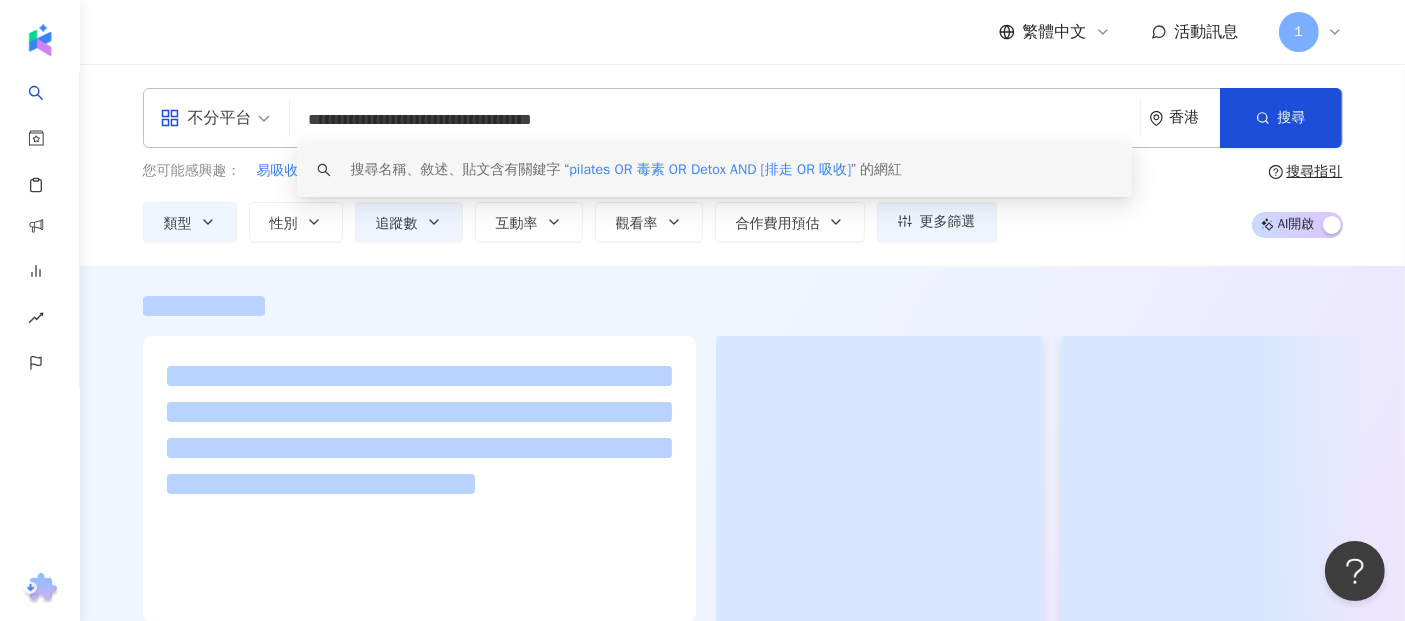 click on "繁體中文 活動訊息 1" at bounding box center (743, 32) 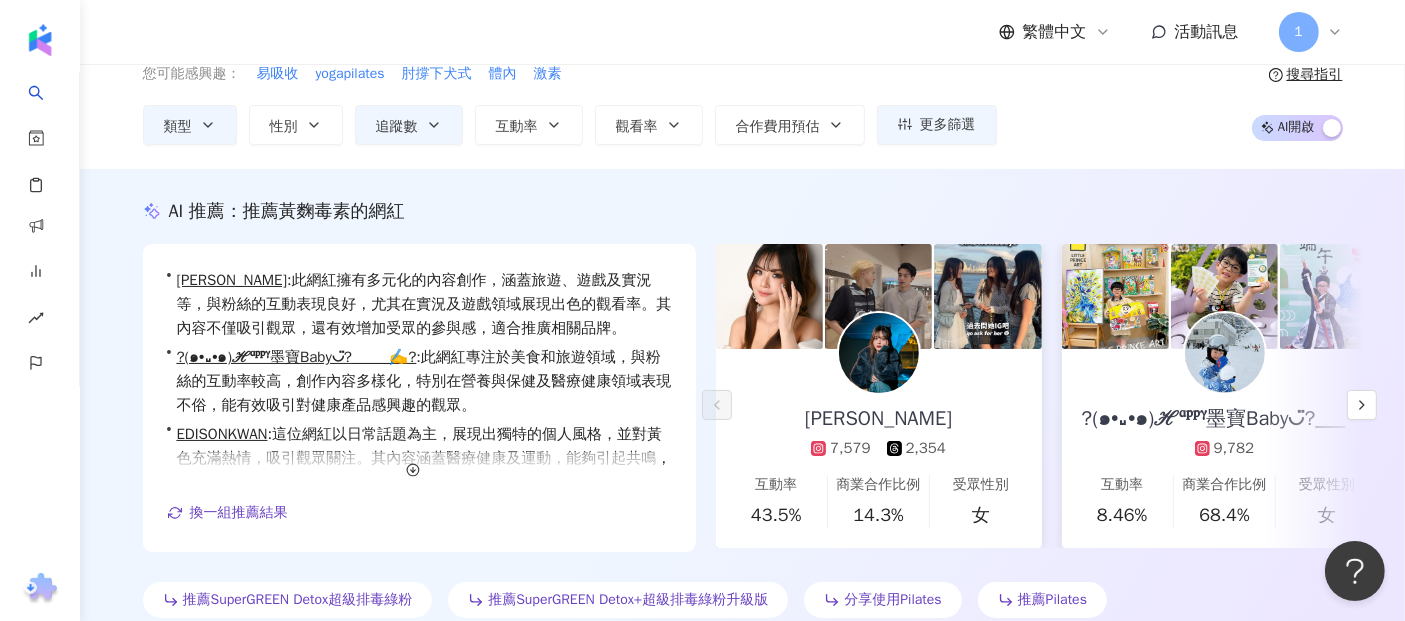 scroll, scrollTop: 0, scrollLeft: 0, axis: both 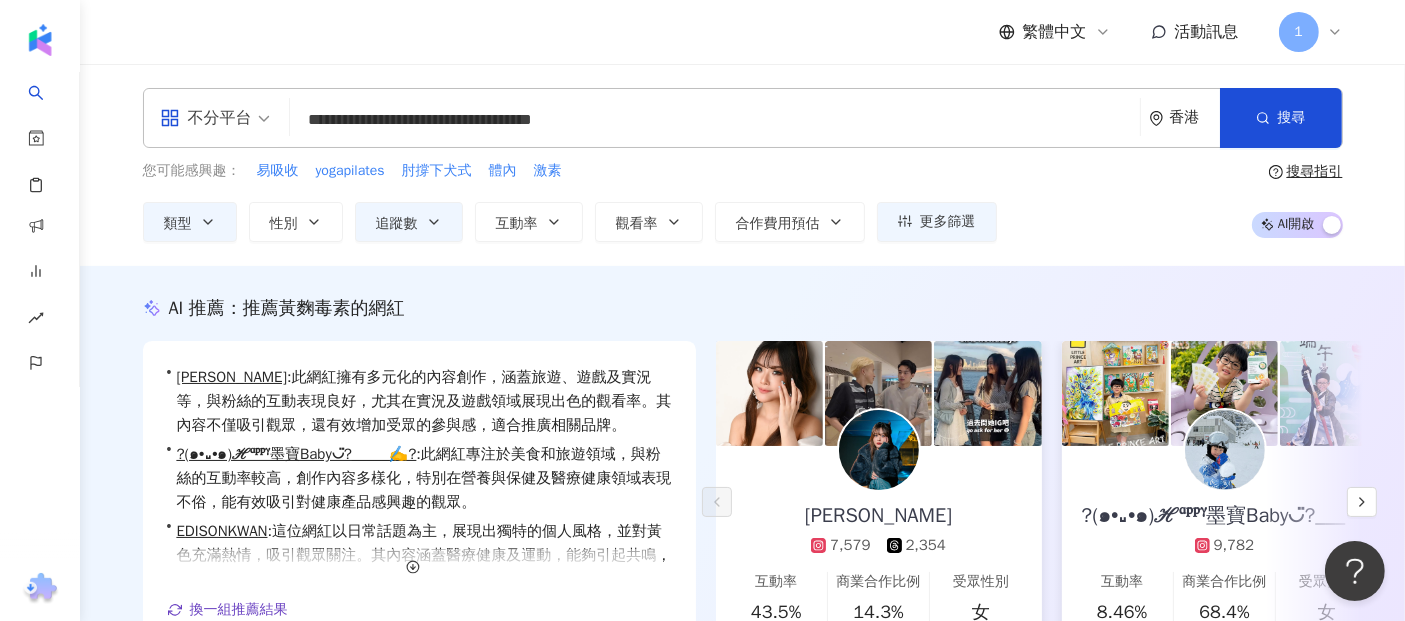click on "**********" at bounding box center (715, 120) 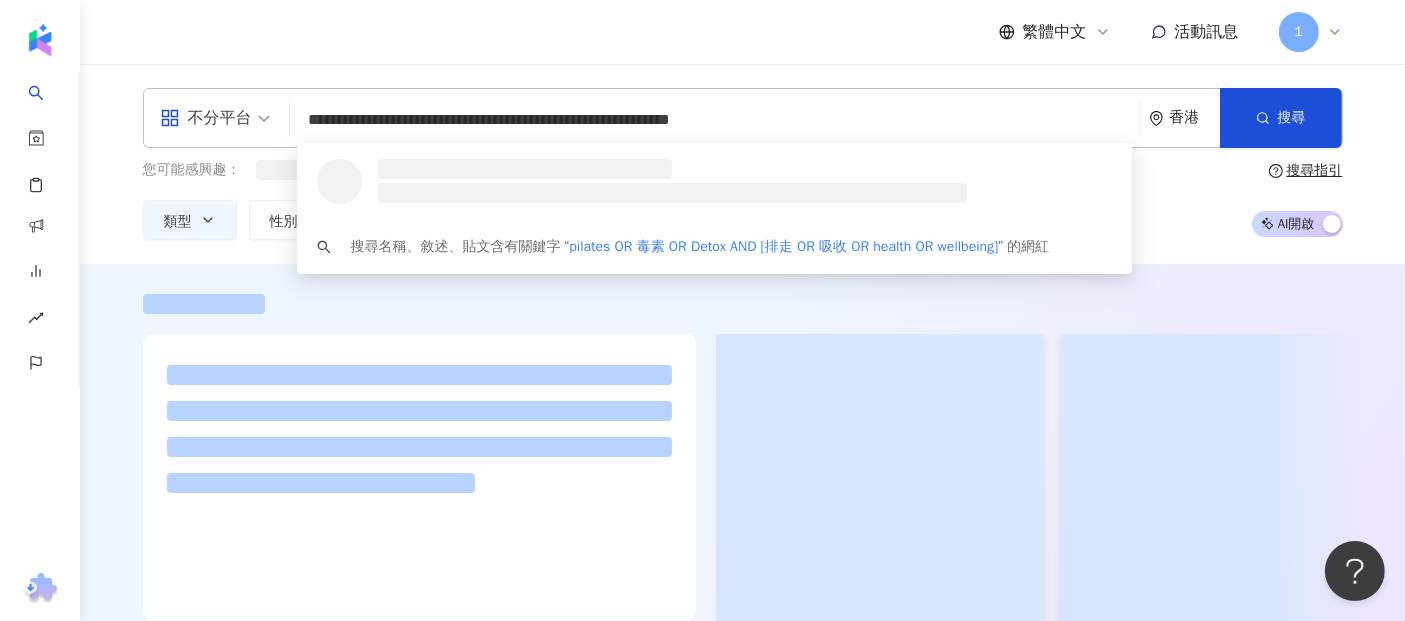 click on "**********" at bounding box center [715, 120] 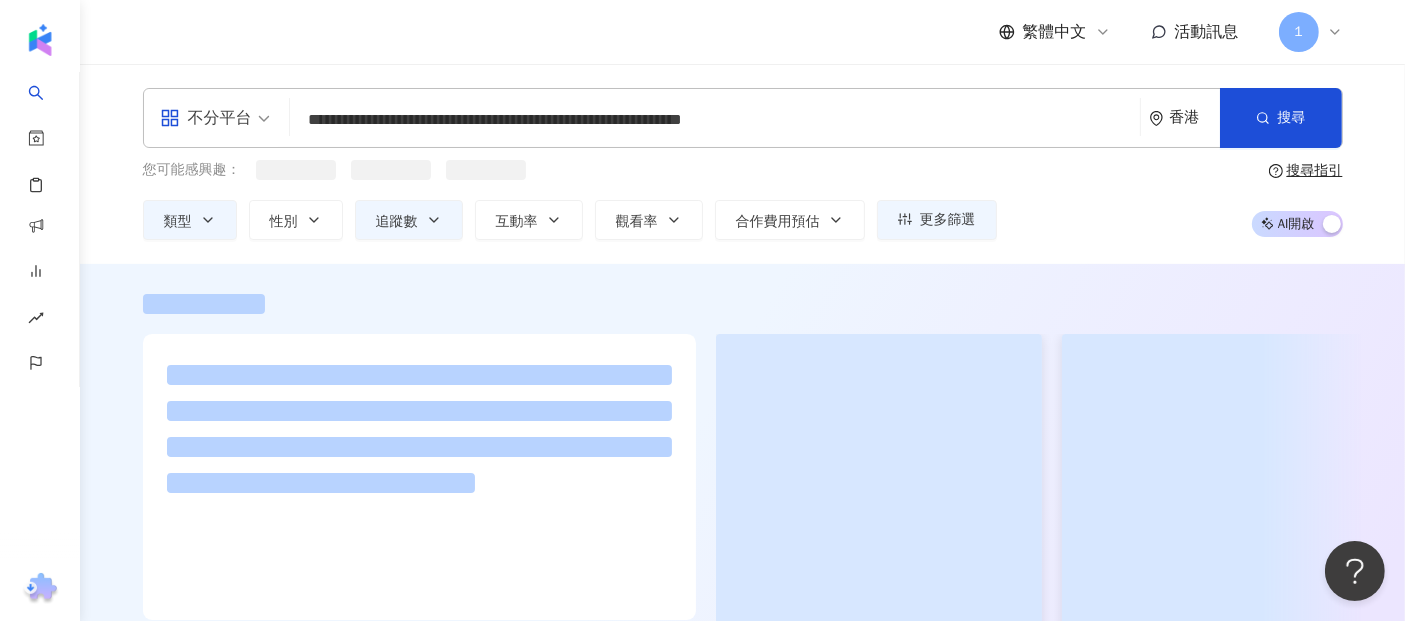 click on "**********" at bounding box center [715, 120] 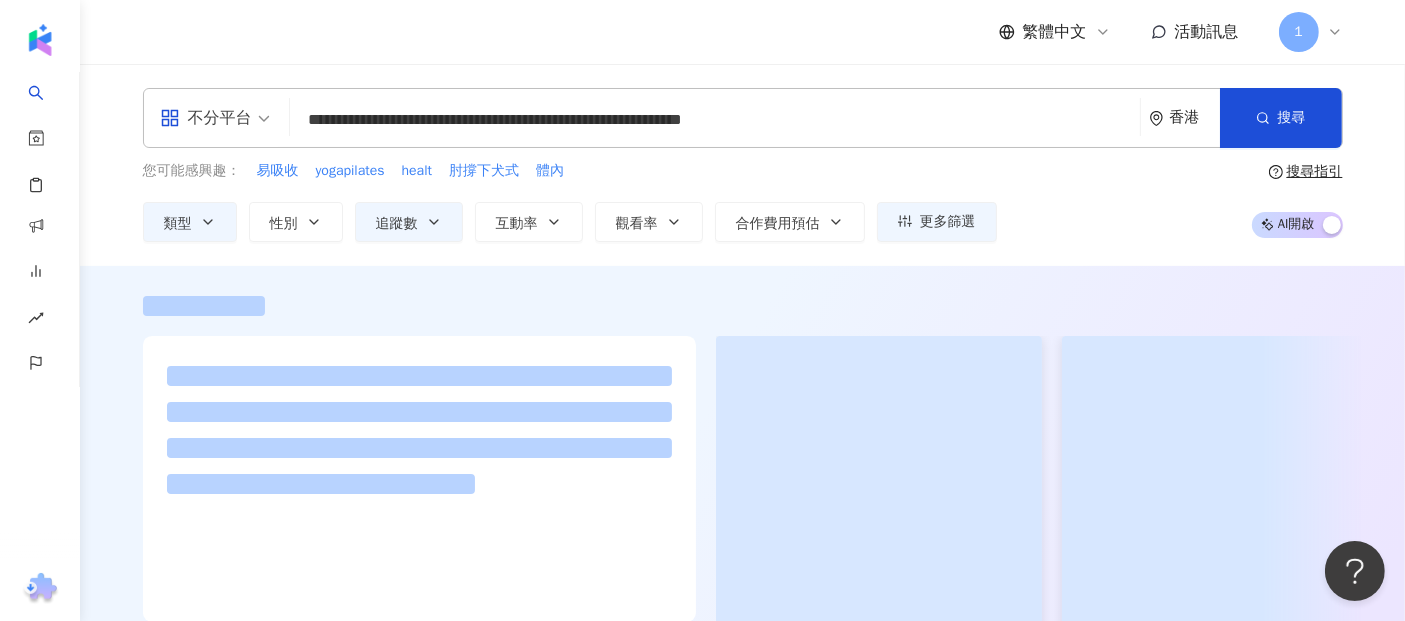 click on "**********" at bounding box center [715, 120] 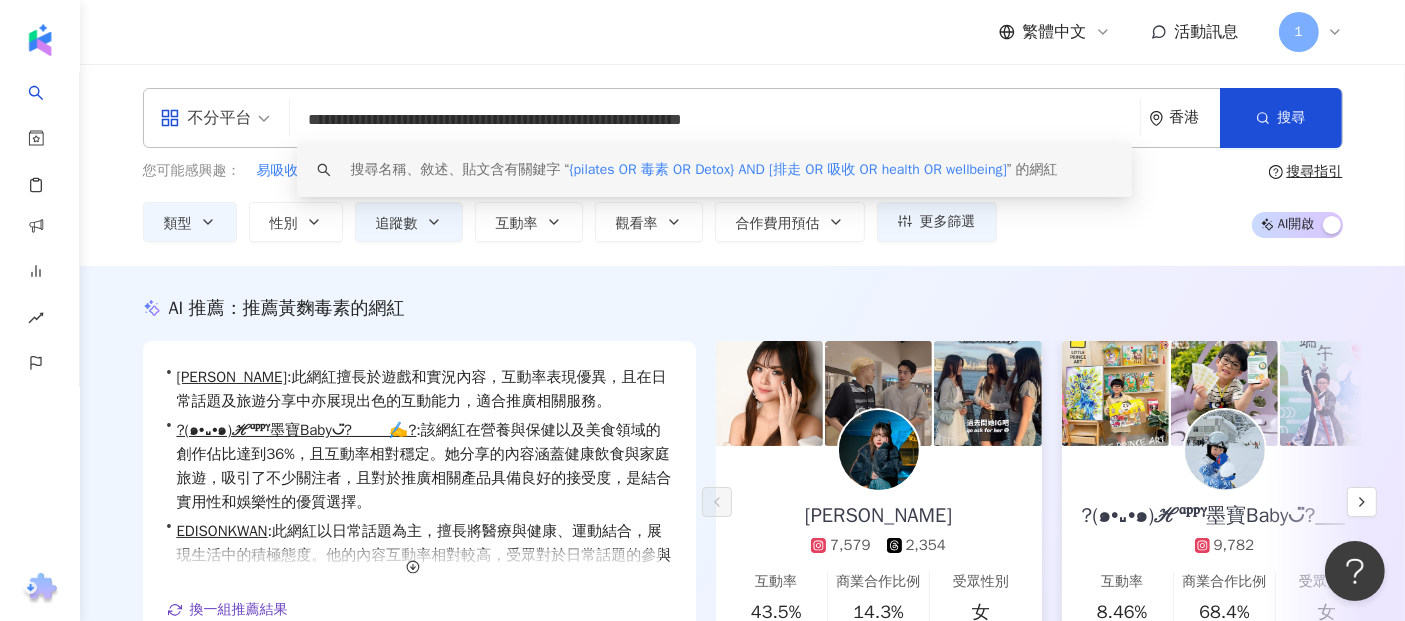 click on "**********" at bounding box center (715, 120) 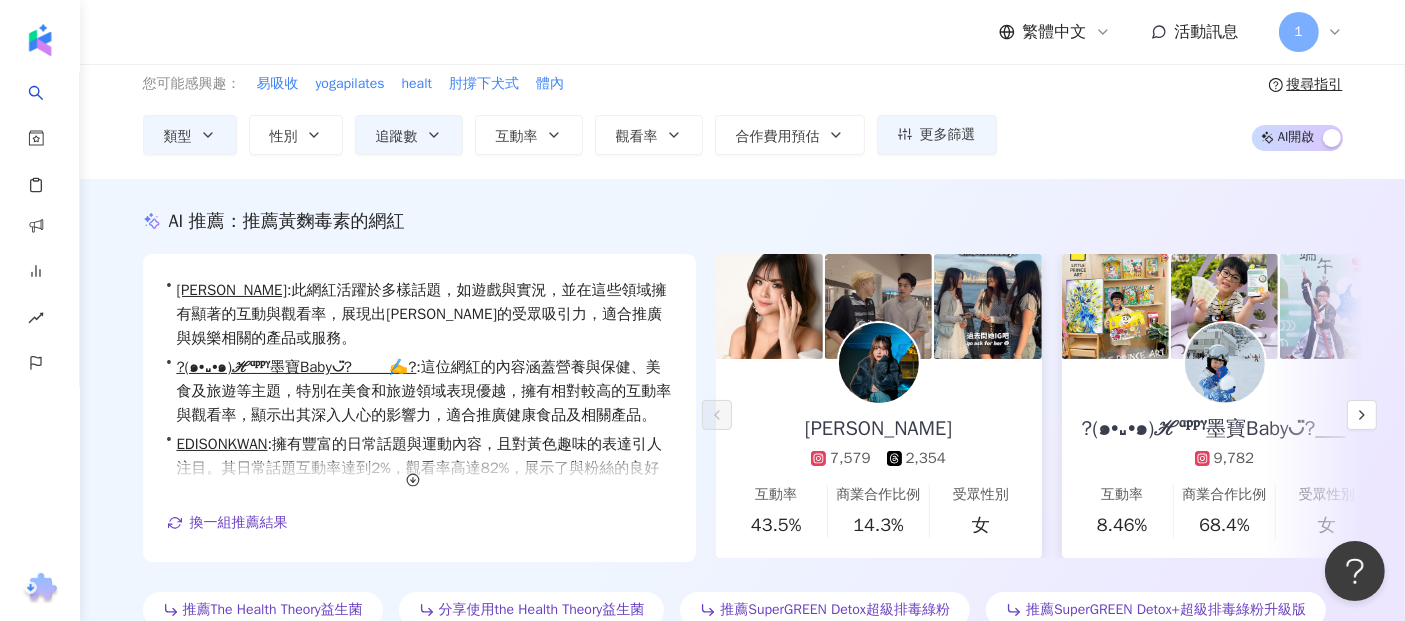 scroll, scrollTop: 0, scrollLeft: 0, axis: both 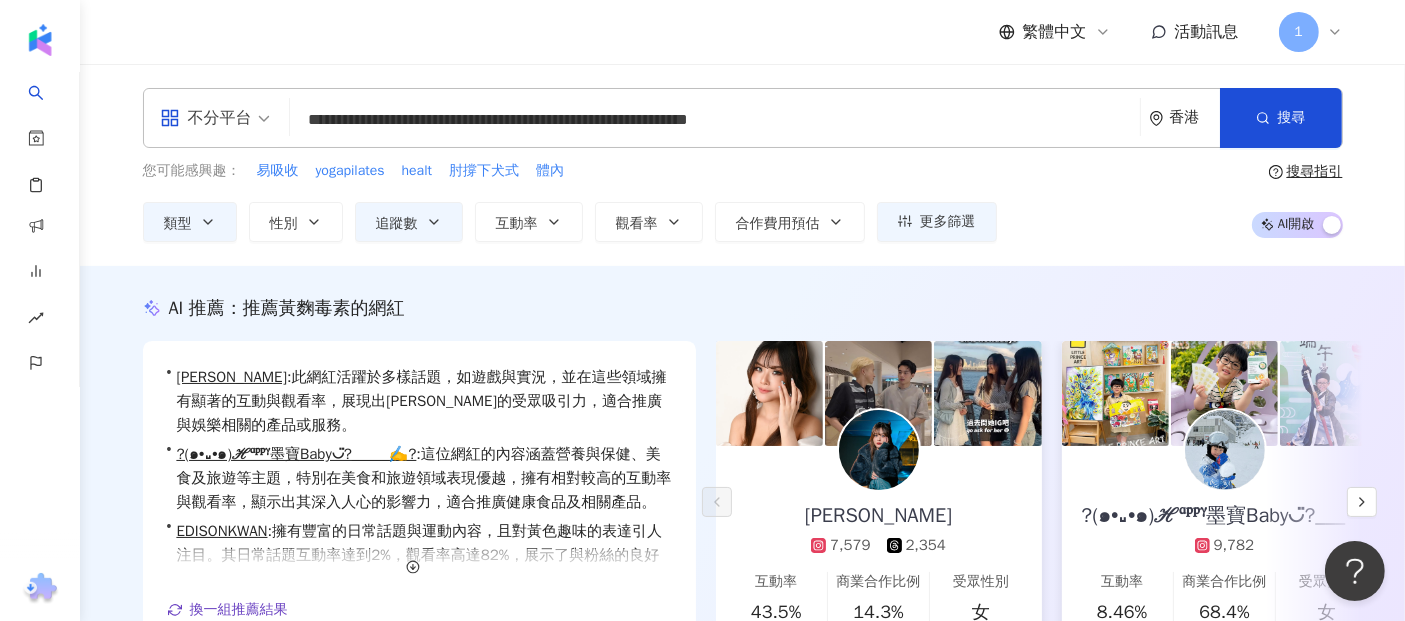 click on "**********" at bounding box center [715, 120] 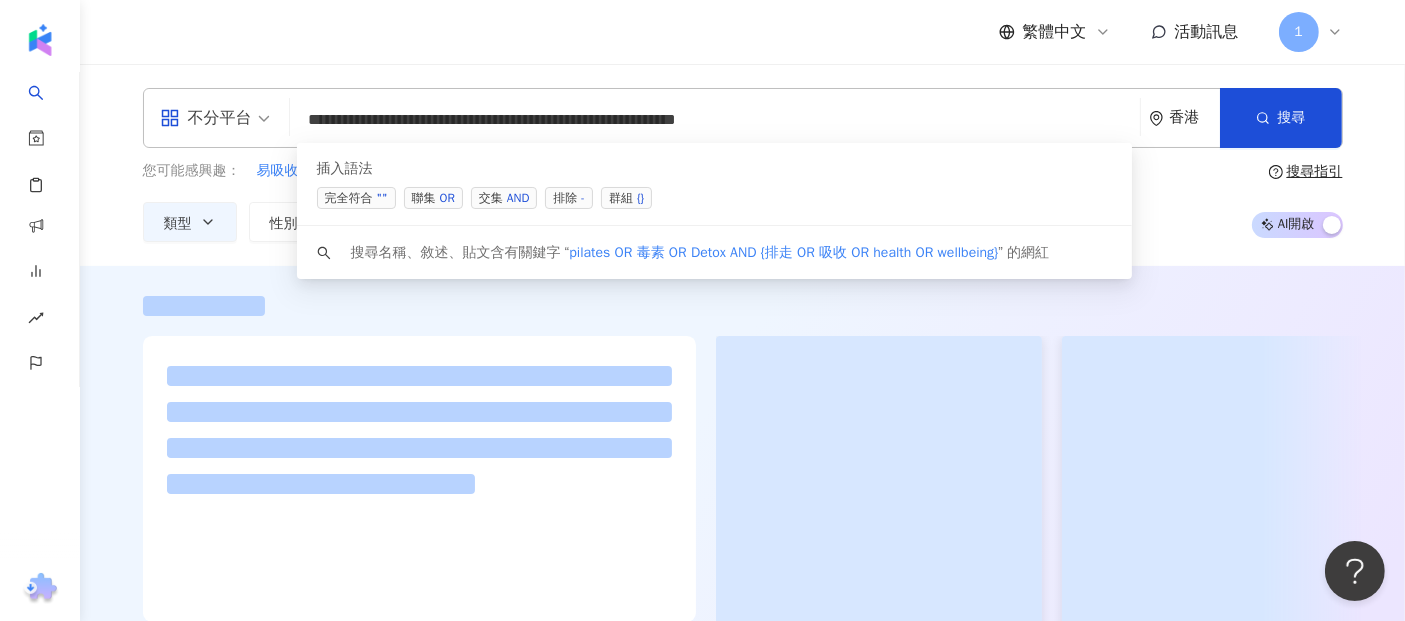 click on "繁體中文 活動訊息 1" at bounding box center (743, 32) 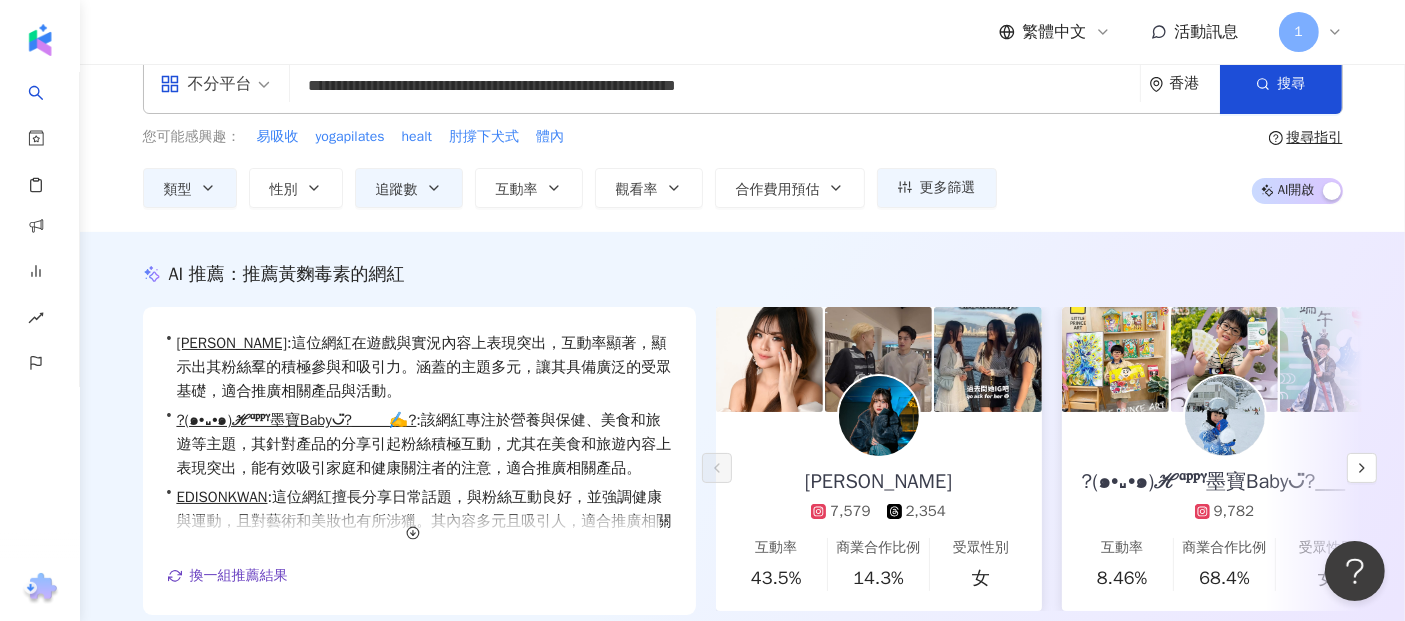 scroll, scrollTop: 0, scrollLeft: 0, axis: both 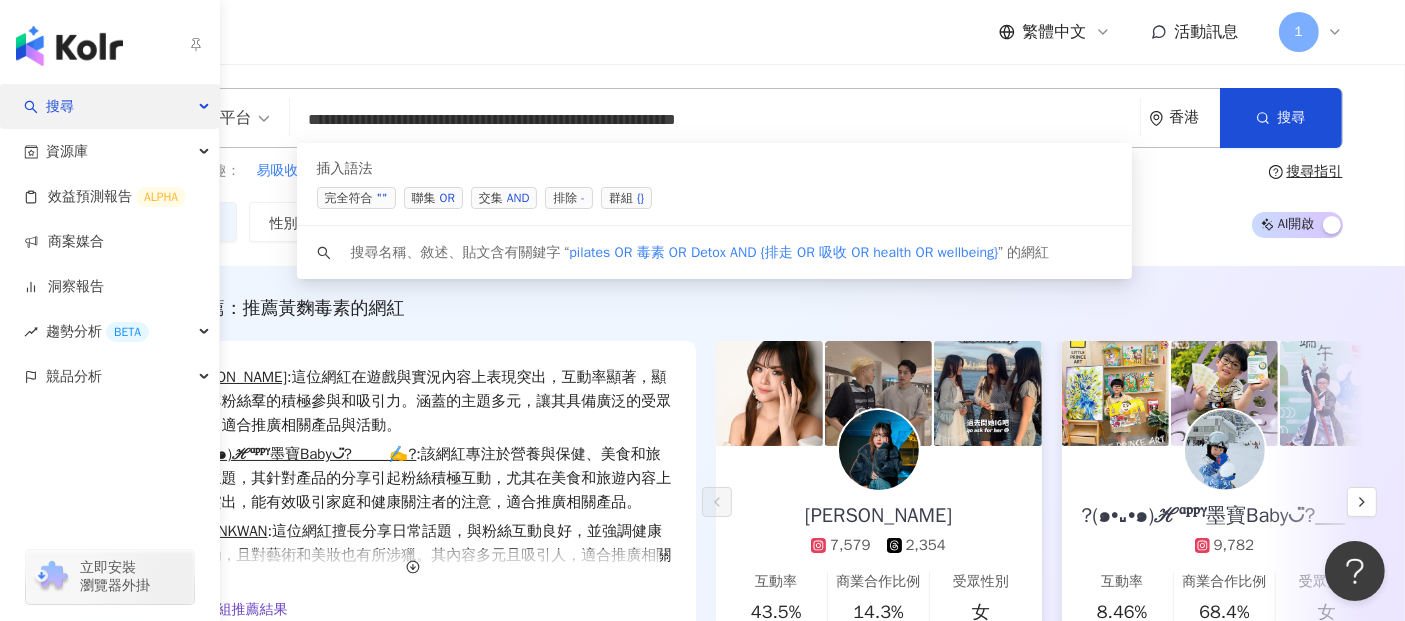 drag, startPoint x: 540, startPoint y: 121, endPoint x: 113, endPoint y: 117, distance: 427.01874 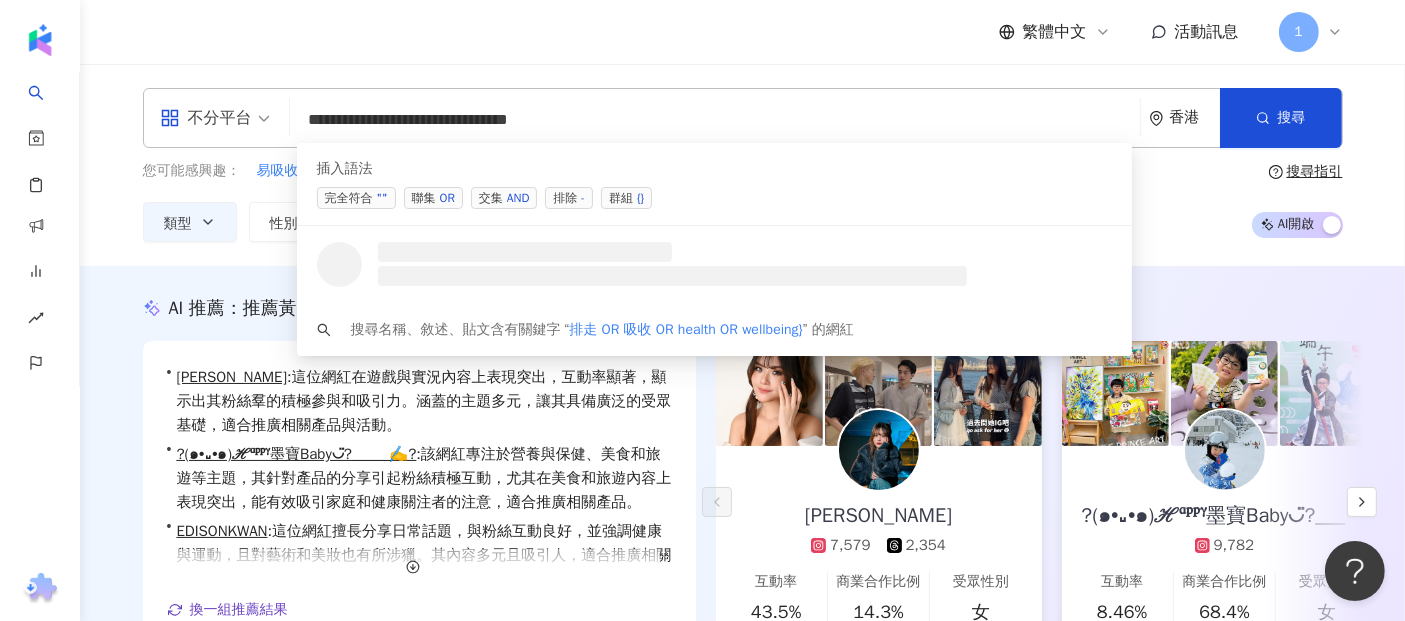 click on "**********" at bounding box center (742, 165) 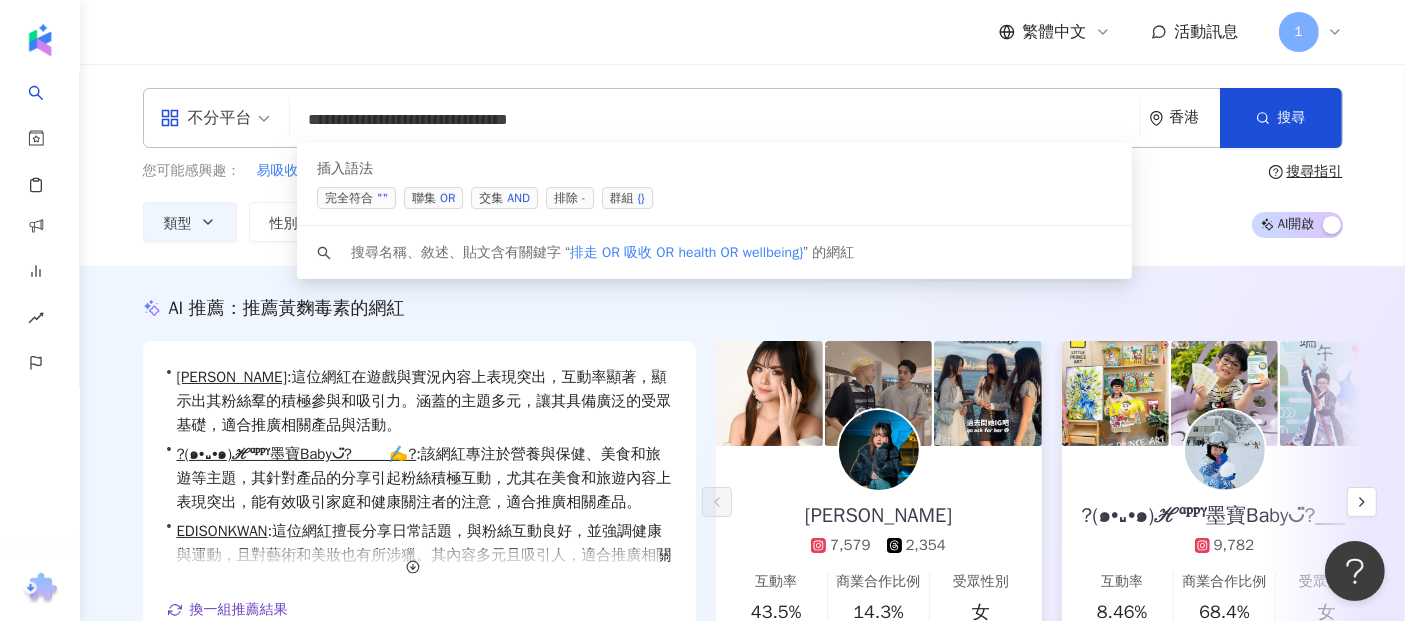 click on "**********" at bounding box center (715, 120) 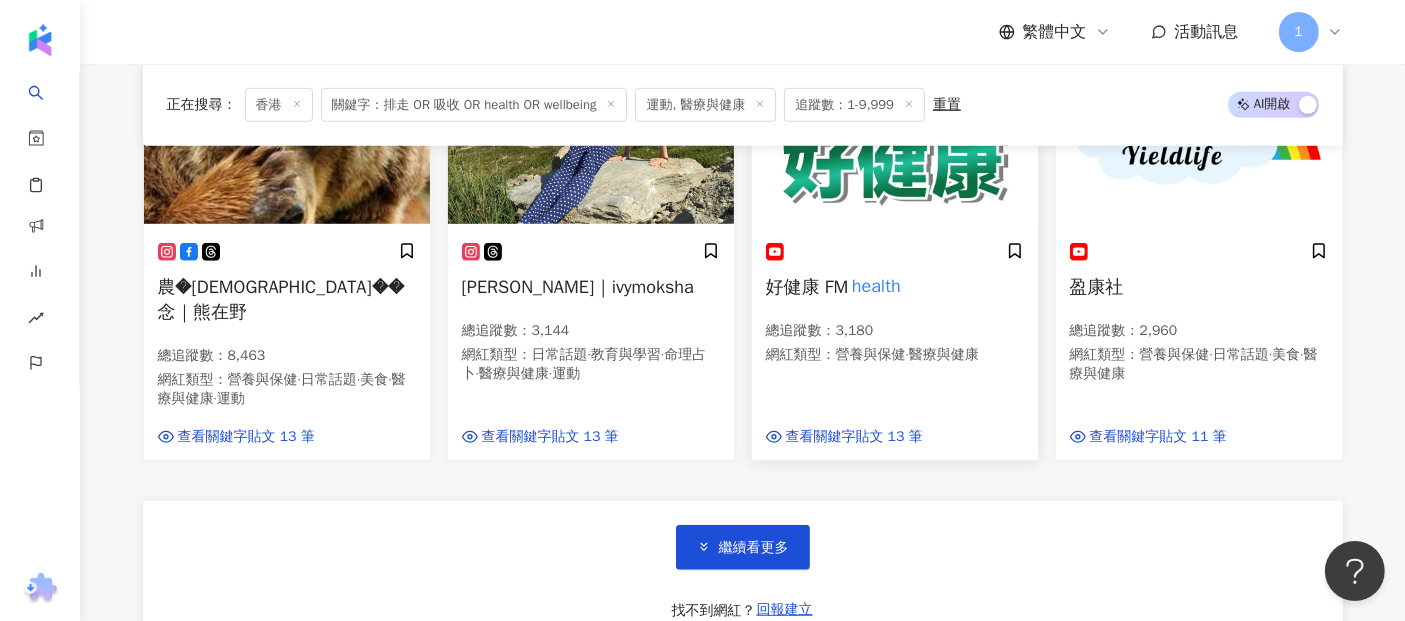 scroll, scrollTop: 1346, scrollLeft: 0, axis: vertical 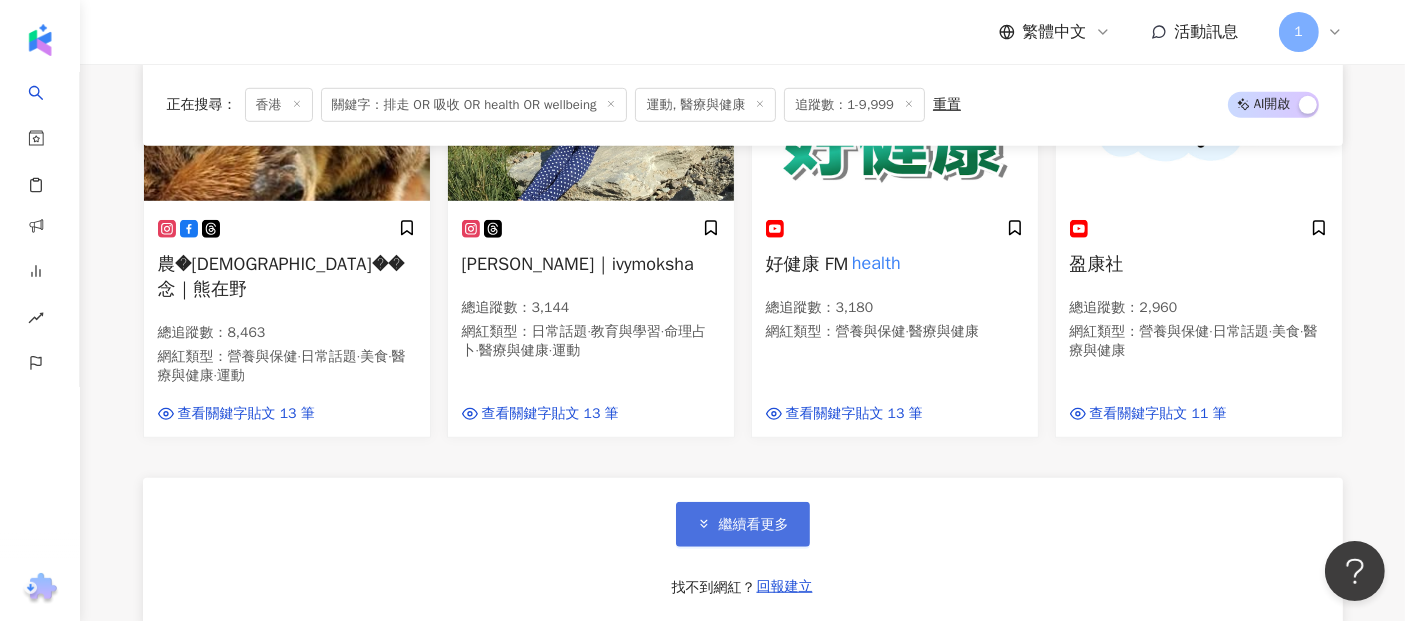 type on "**********" 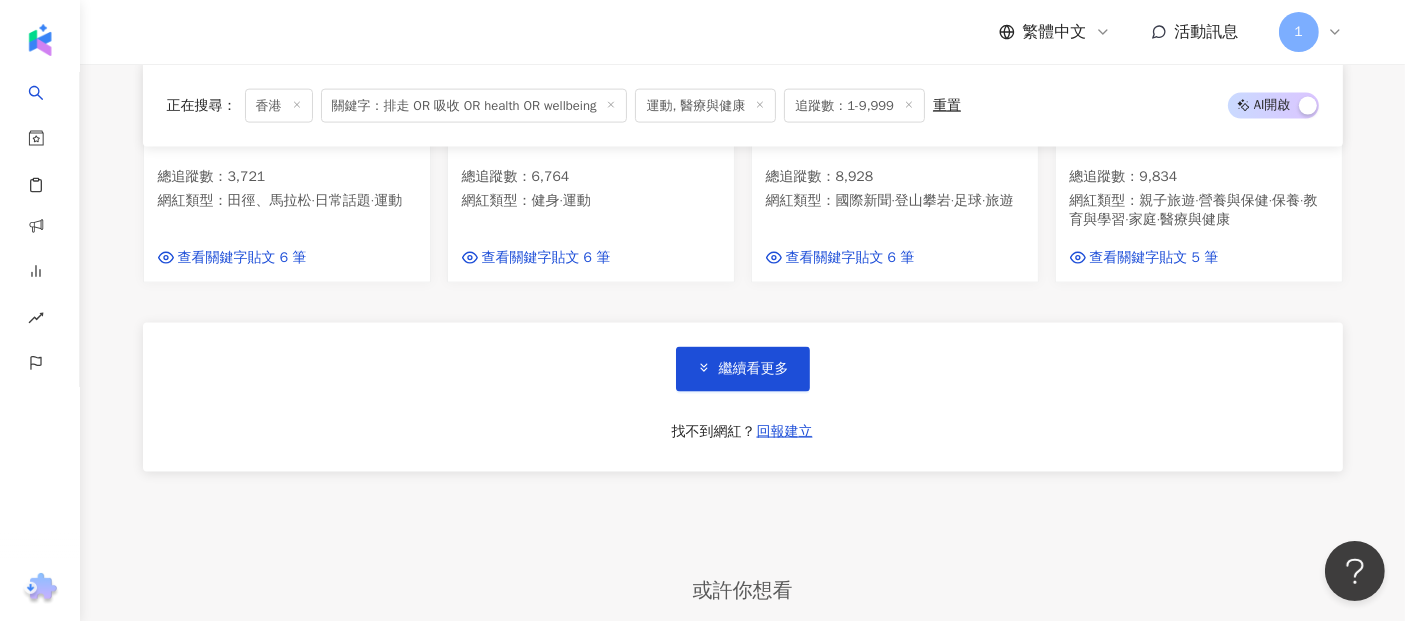 scroll, scrollTop: 2902, scrollLeft: 0, axis: vertical 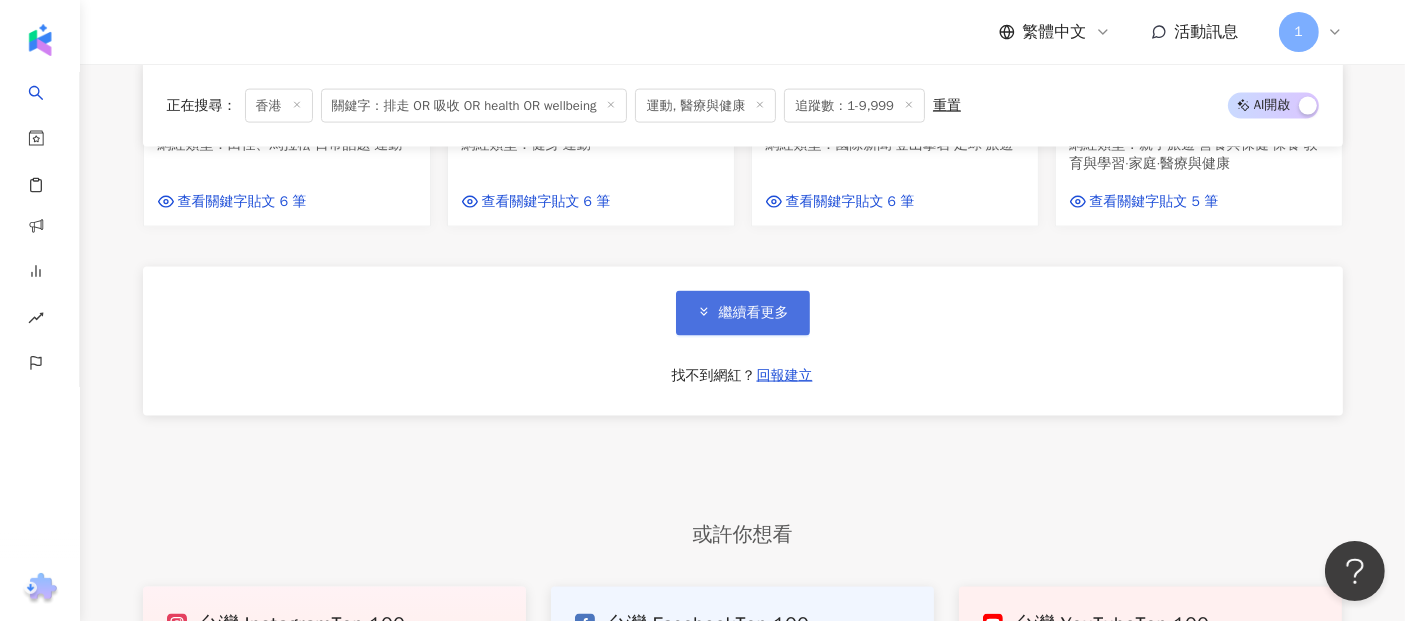 click on "繼續看更多 找不到網紅？ 回報建立" at bounding box center (743, 341) 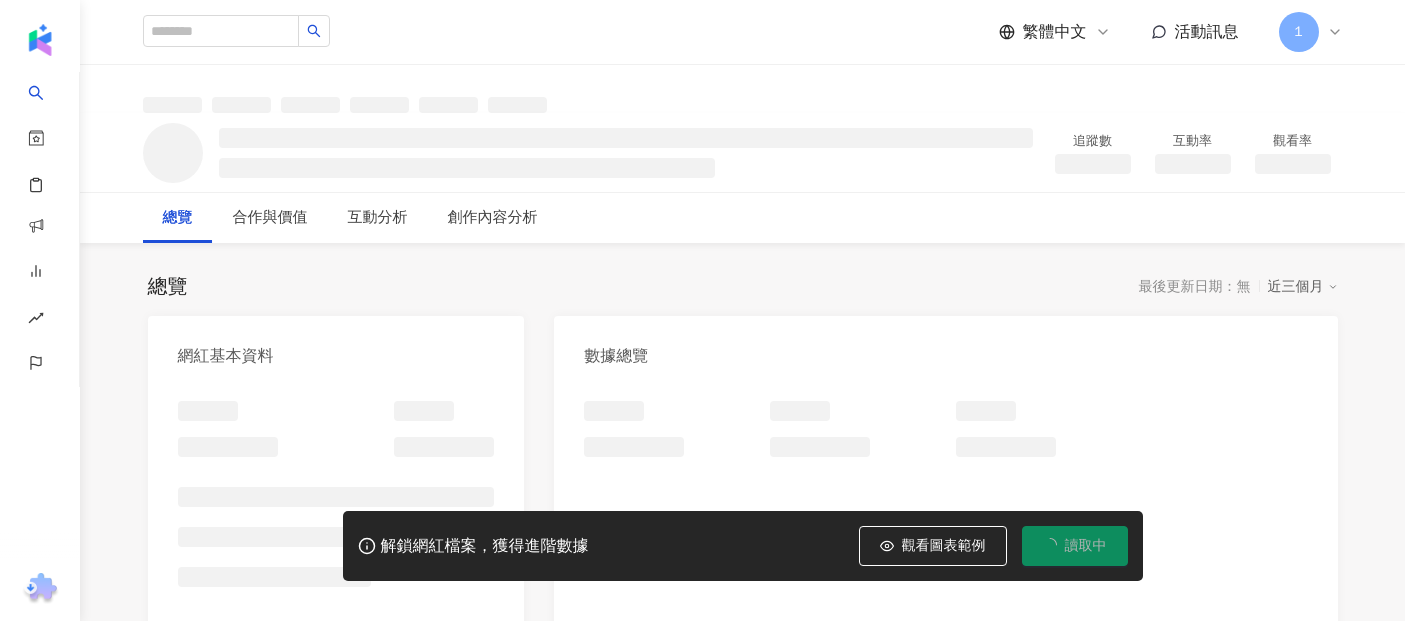 scroll, scrollTop: 0, scrollLeft: 0, axis: both 